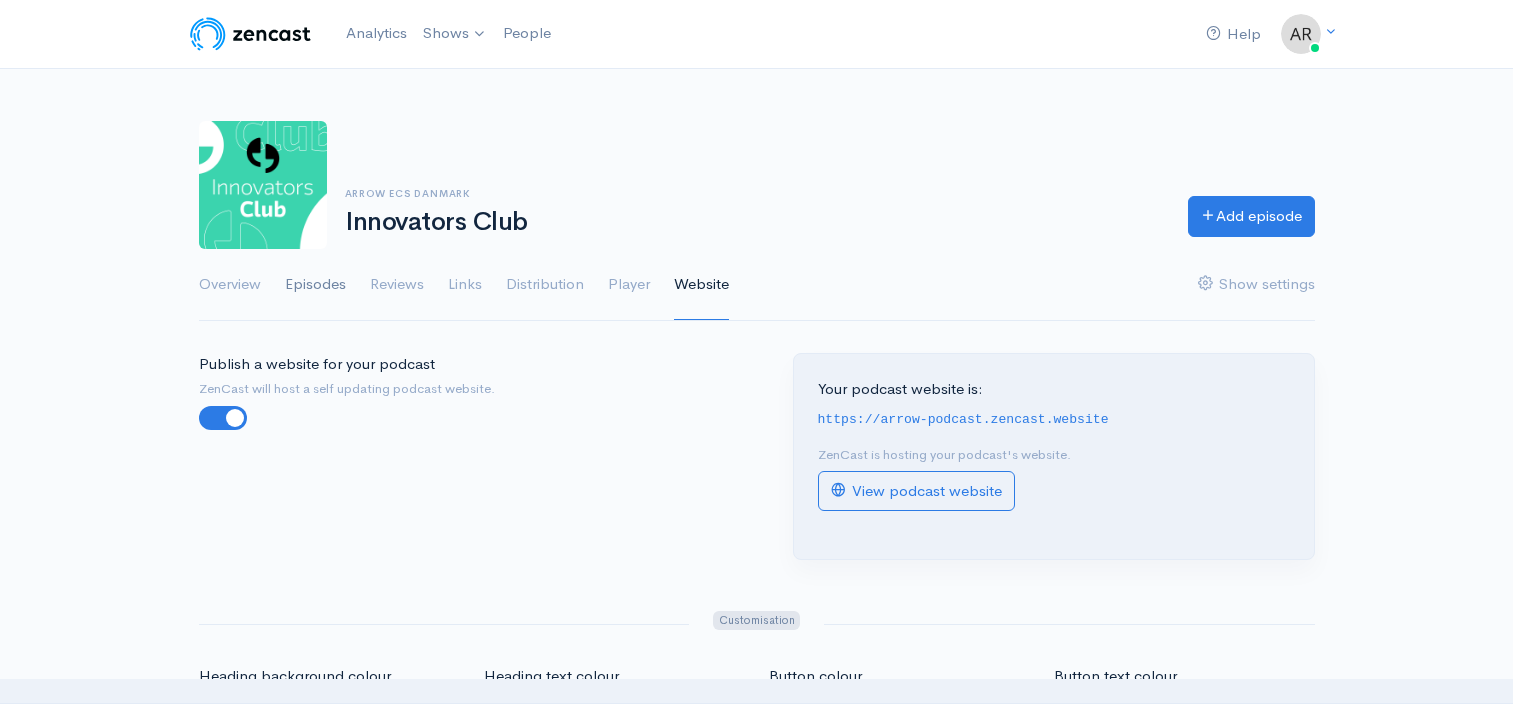 scroll, scrollTop: 0, scrollLeft: 0, axis: both 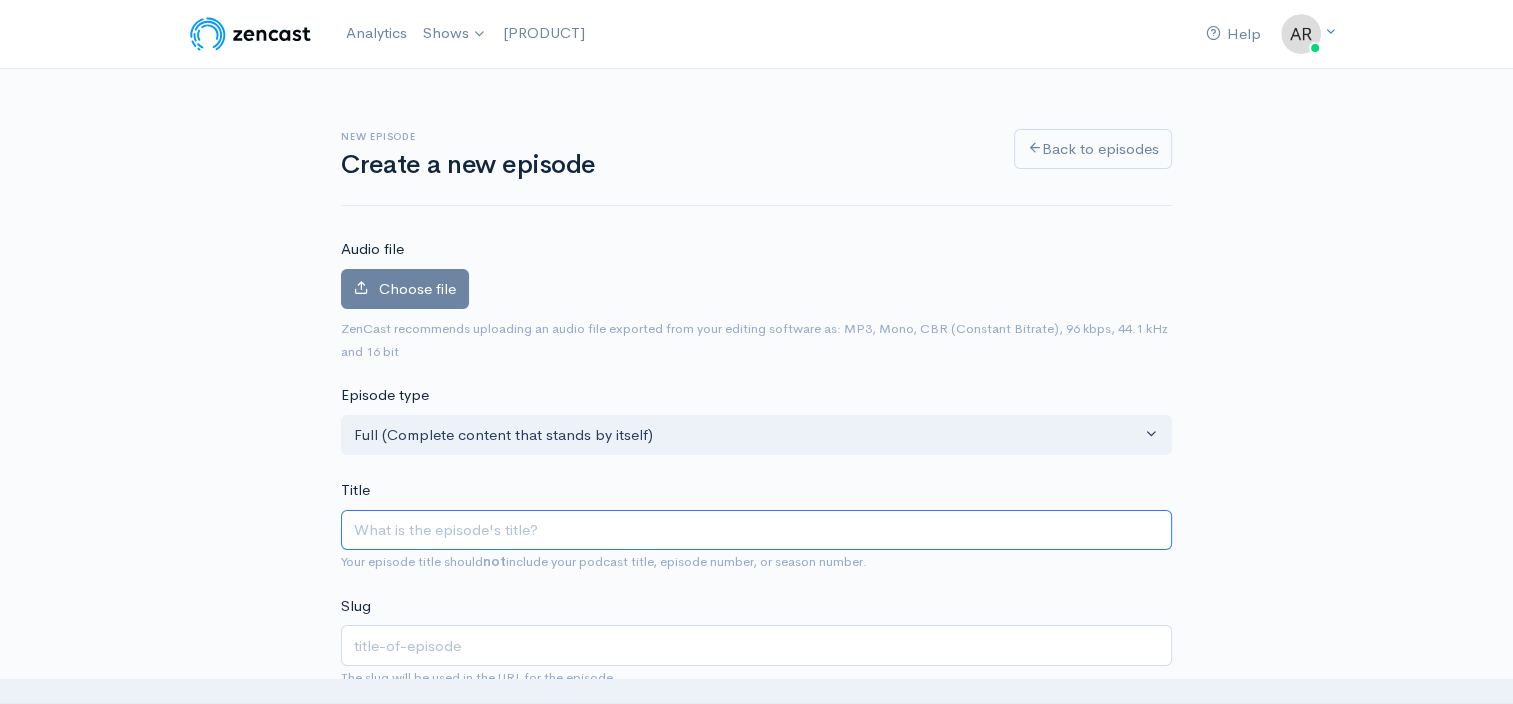 paste on "HPE Discover 2025: De vigtigste nyheder på 30 minutter" 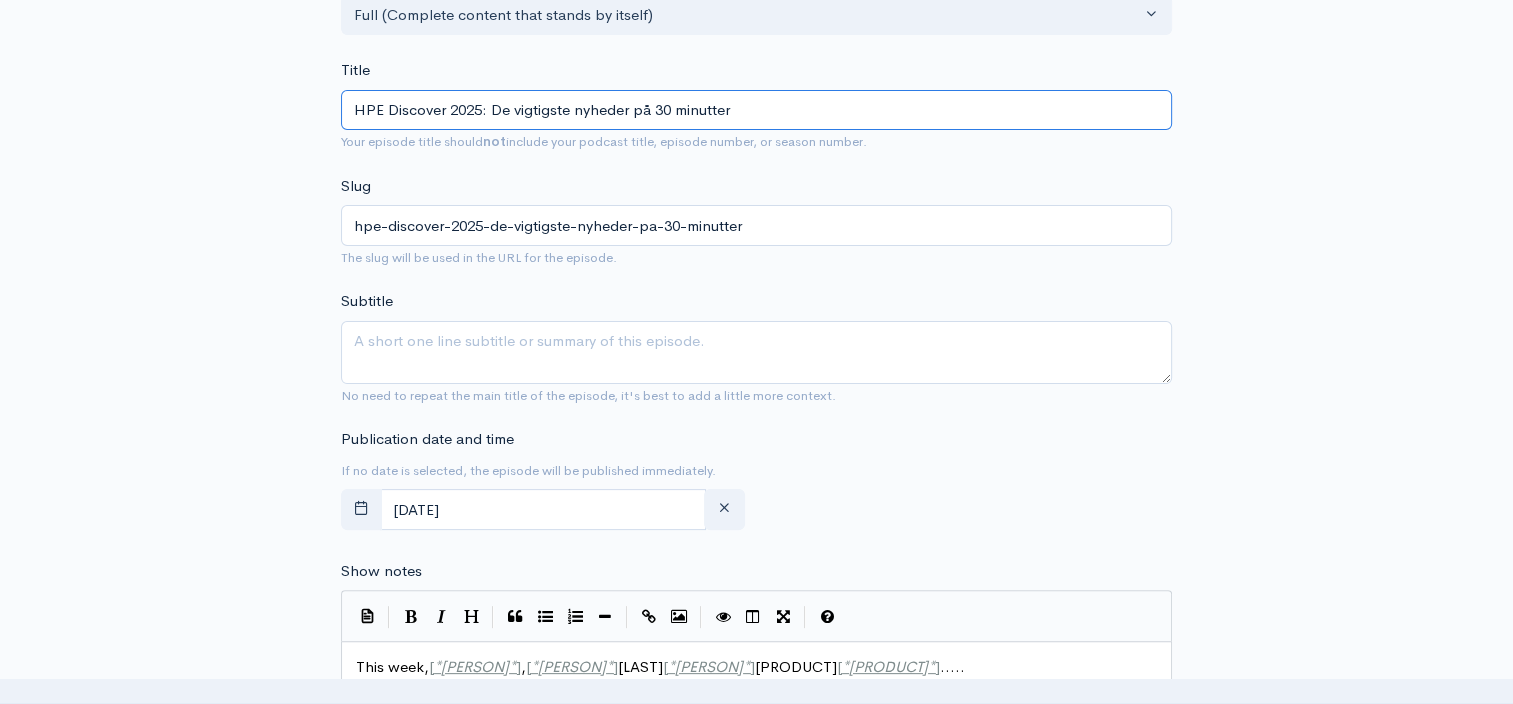 scroll, scrollTop: 423, scrollLeft: 0, axis: vertical 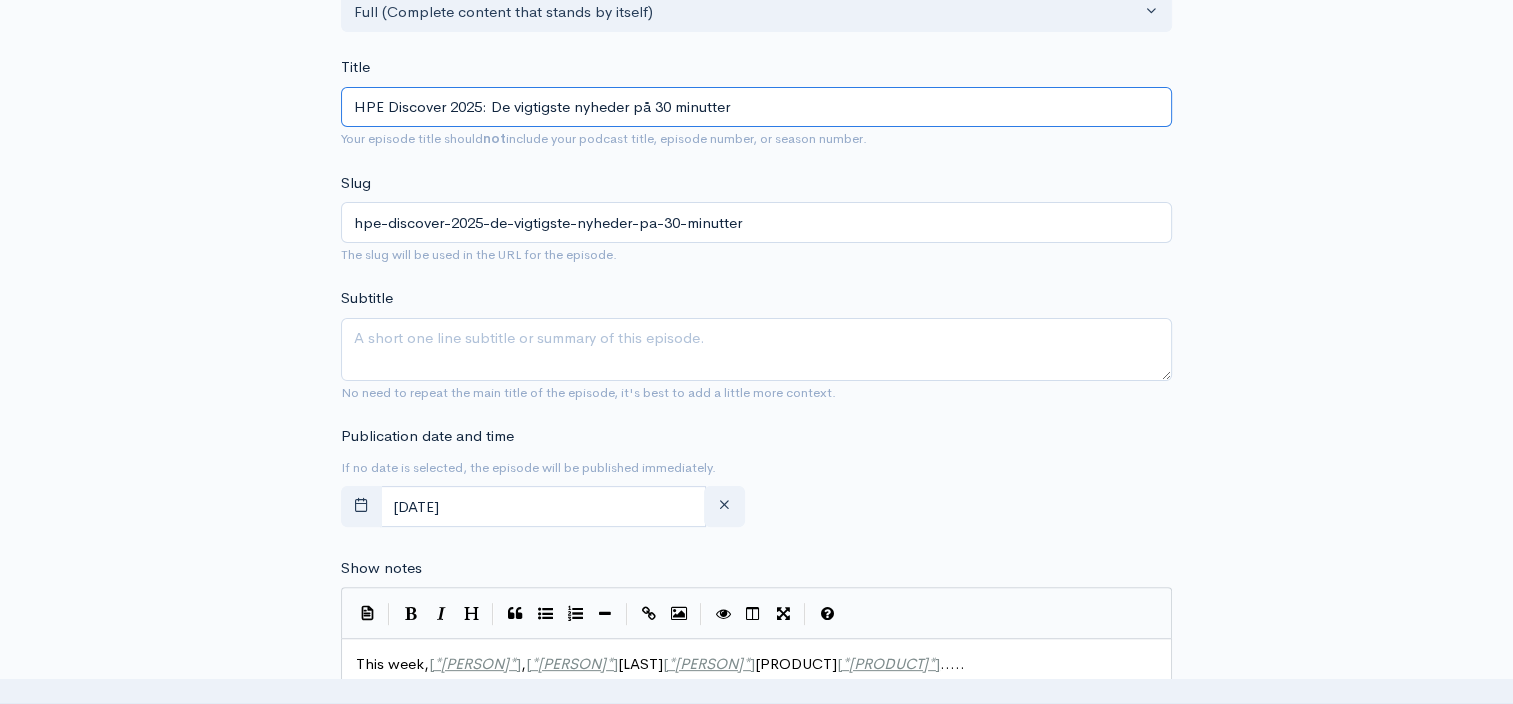 type on "HPE Discover 2025: De vigtigste nyheder på 30 minutter" 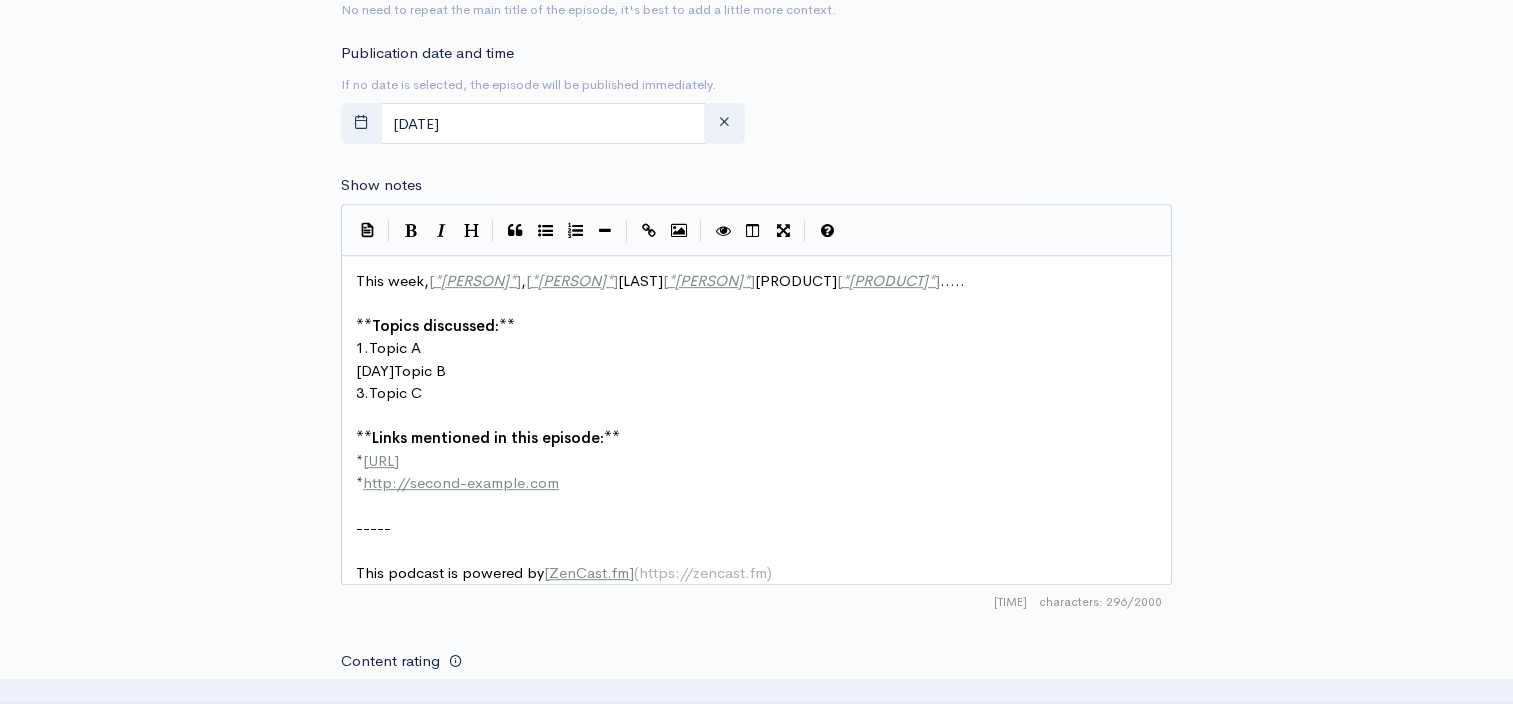 scroll, scrollTop: 808, scrollLeft: 0, axis: vertical 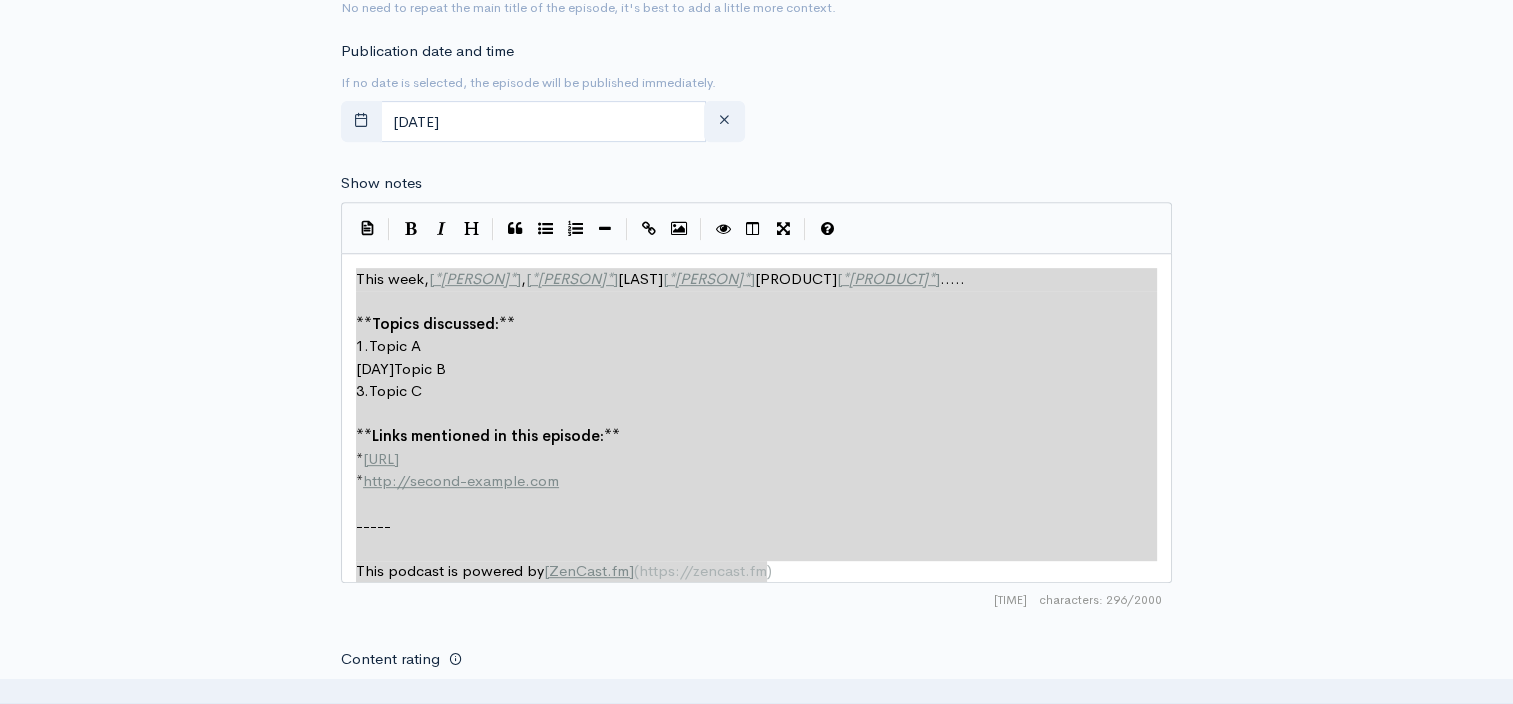 drag, startPoint x: 796, startPoint y: 572, endPoint x: 300, endPoint y: 269, distance: 581.2272 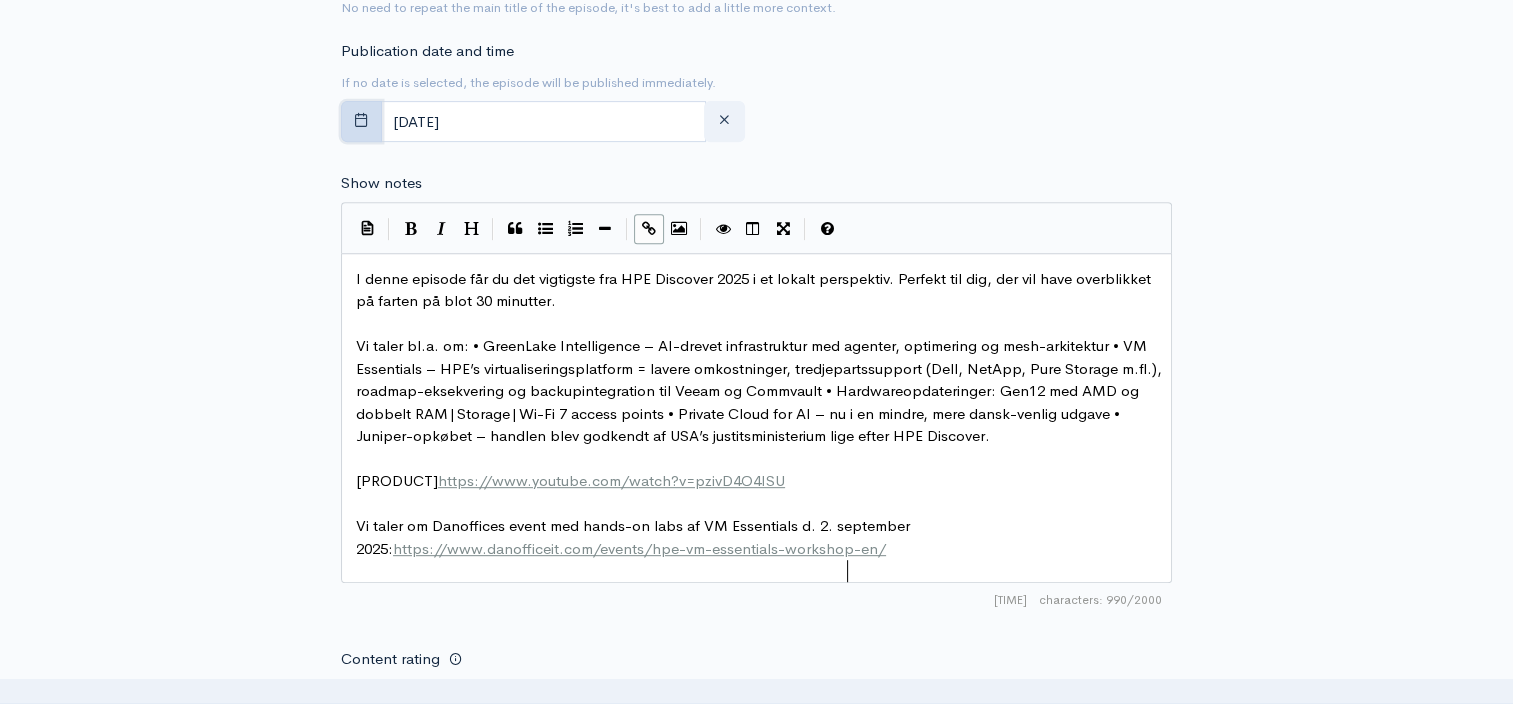 click at bounding box center (361, 121) 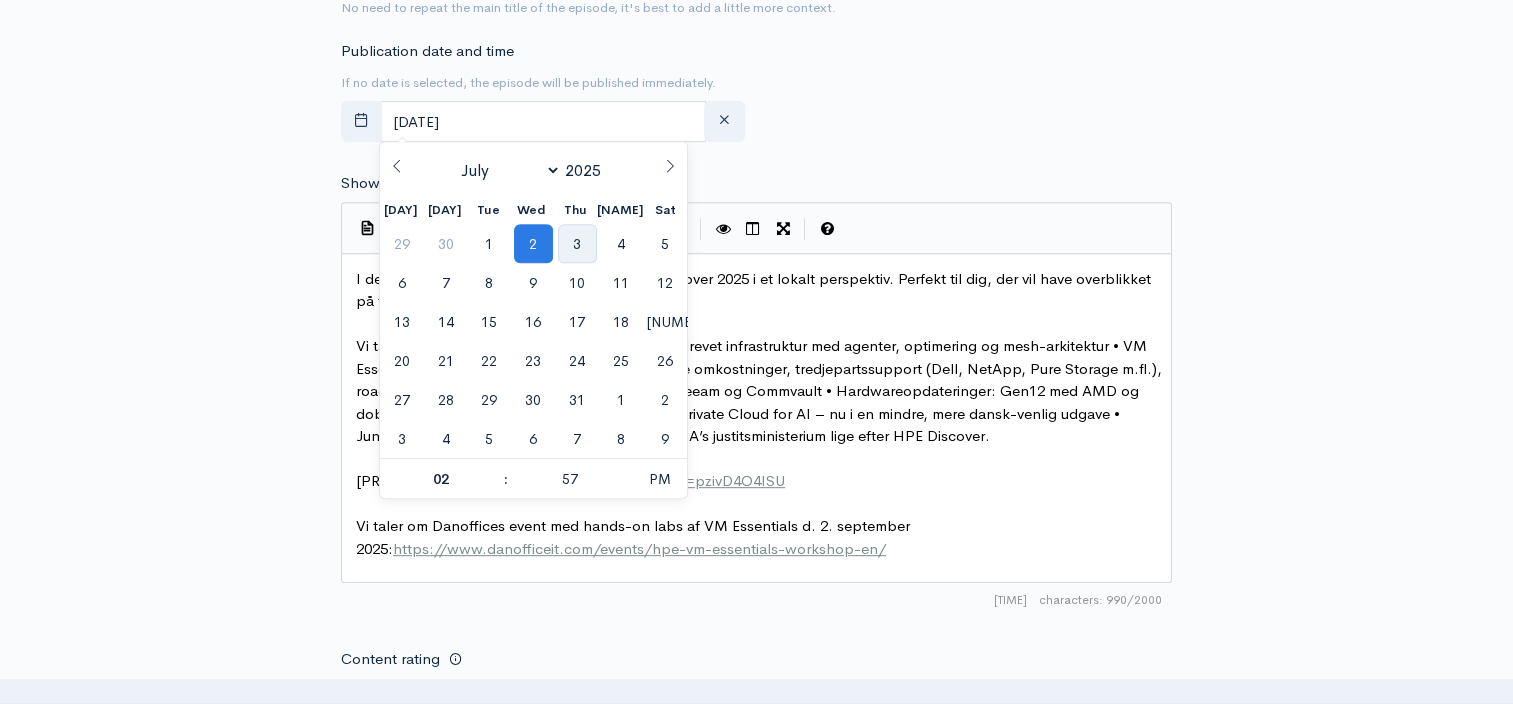 click on "3" at bounding box center [577, 243] 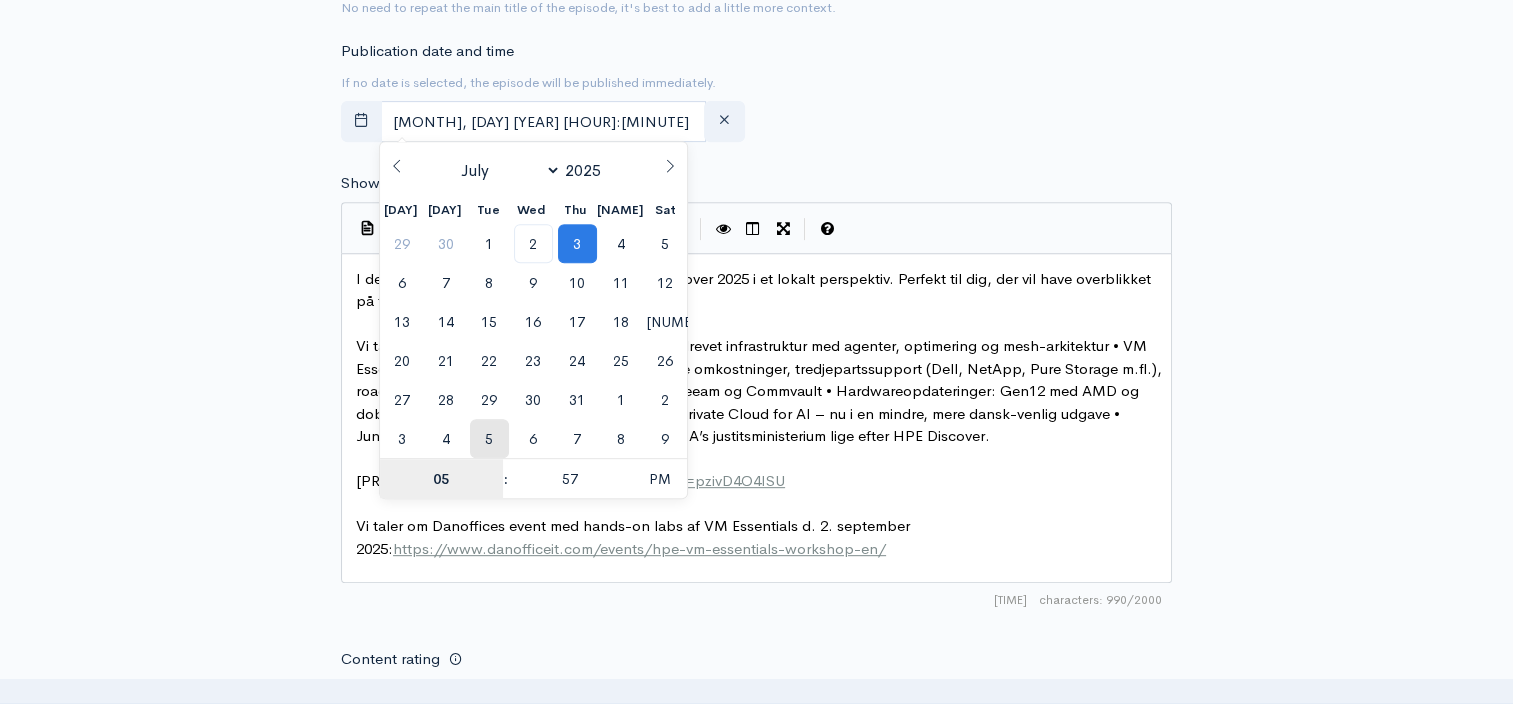 type on "05" 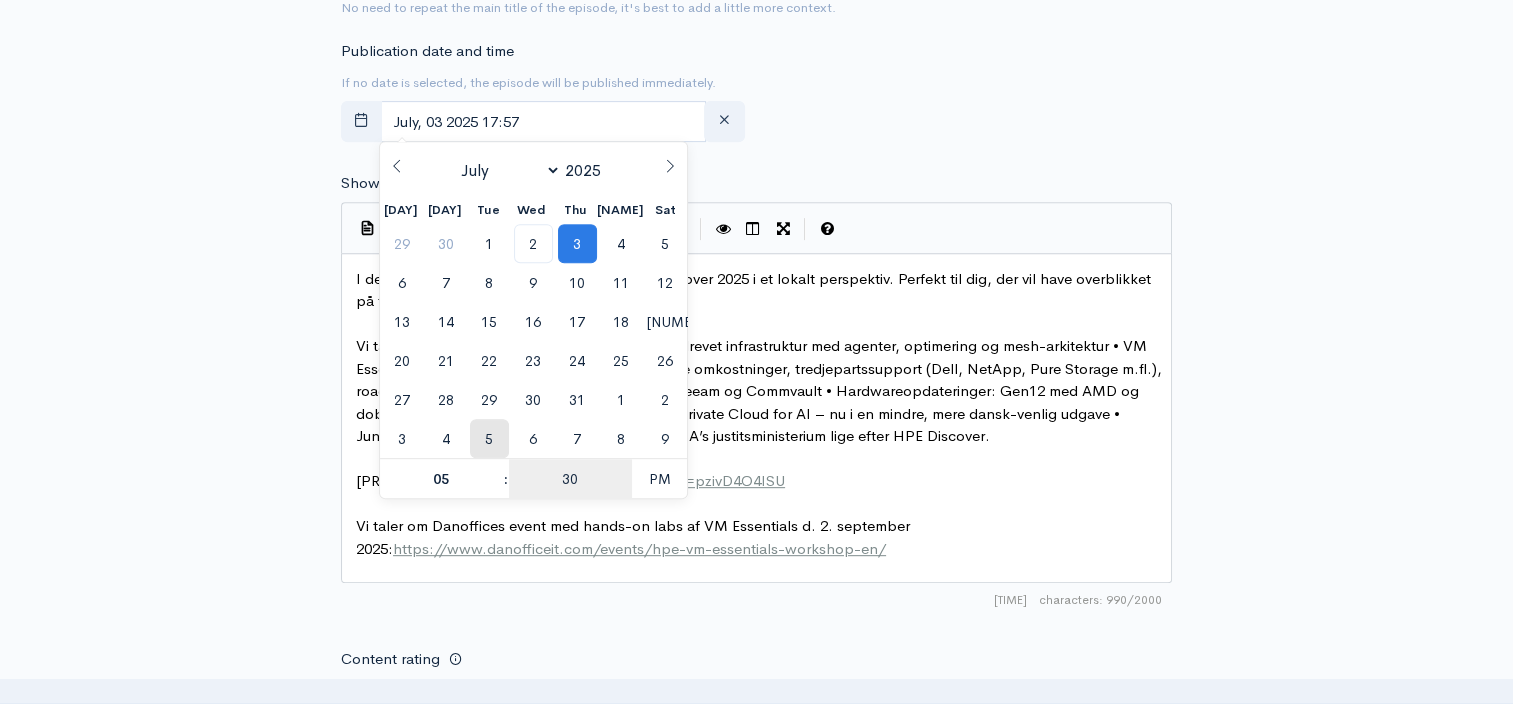 type on "30" 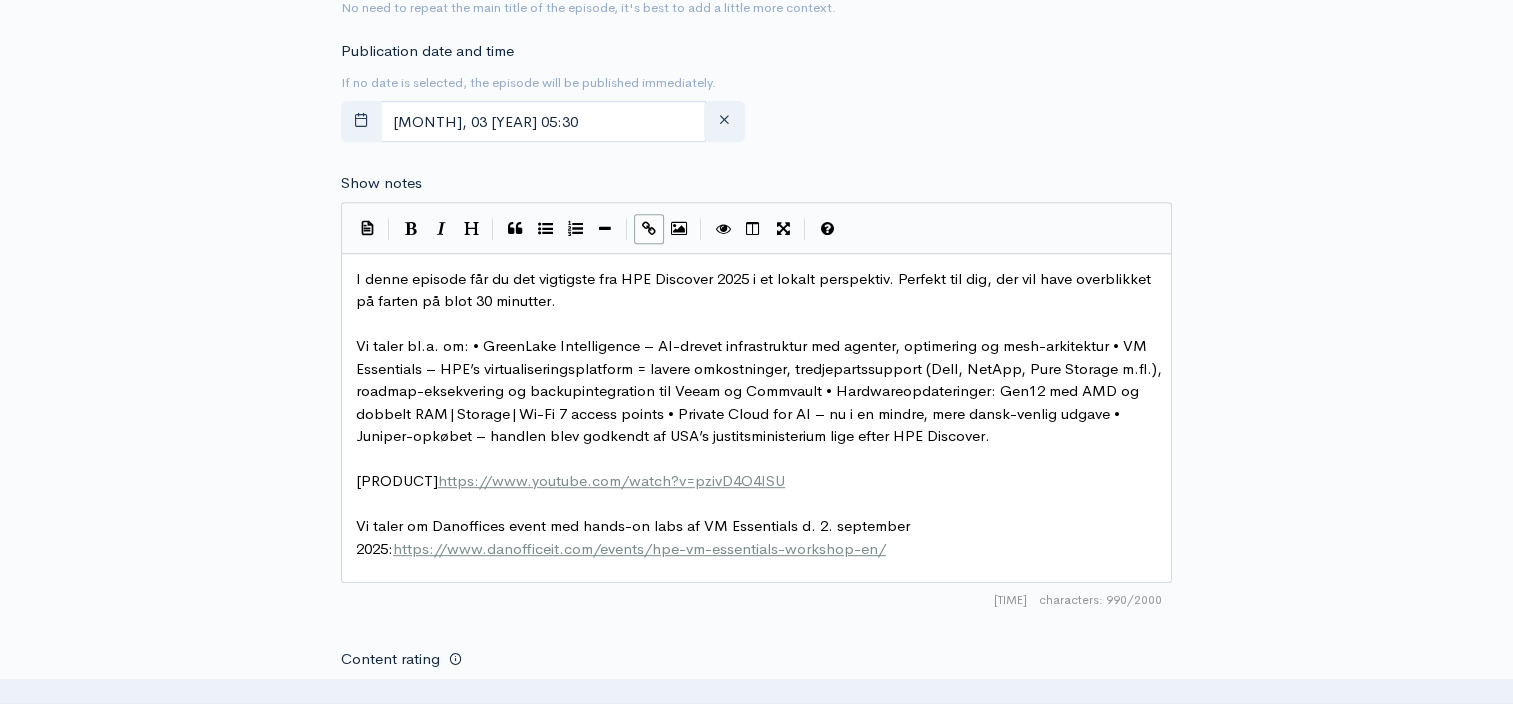 click on "New episode
Create a new episode
Back to episodes
Audio file       Choose file                     0     ZenCast recommends uploading an audio file exported from your editing
software as: MP3, Mono, CBR (Constant Bitrate), 96 kbps, 44.1 kHz and 16 bit   Episode type   Full (Complete content that stands by itself) Trailer (a short, promotional piece of content that represents a preview for a show) Bonus (extra content for a show (for example, behind the scenes information or interviews with the cast) Full (Complete content that stands by itself)     Title   HPE Discover 2025: De vigtigste nyheder på 30 minutter   Your episode title should  not  include your podcast
title, episode number, or season number.   Slug   hpe-discover-2025-de-vigtigste-nyheder-pa-30-minutter   The slug will be used in the URL for the episode.     Subtitle       Publication date and time       July, 03 2025 05:30         |" at bounding box center (757, 257) 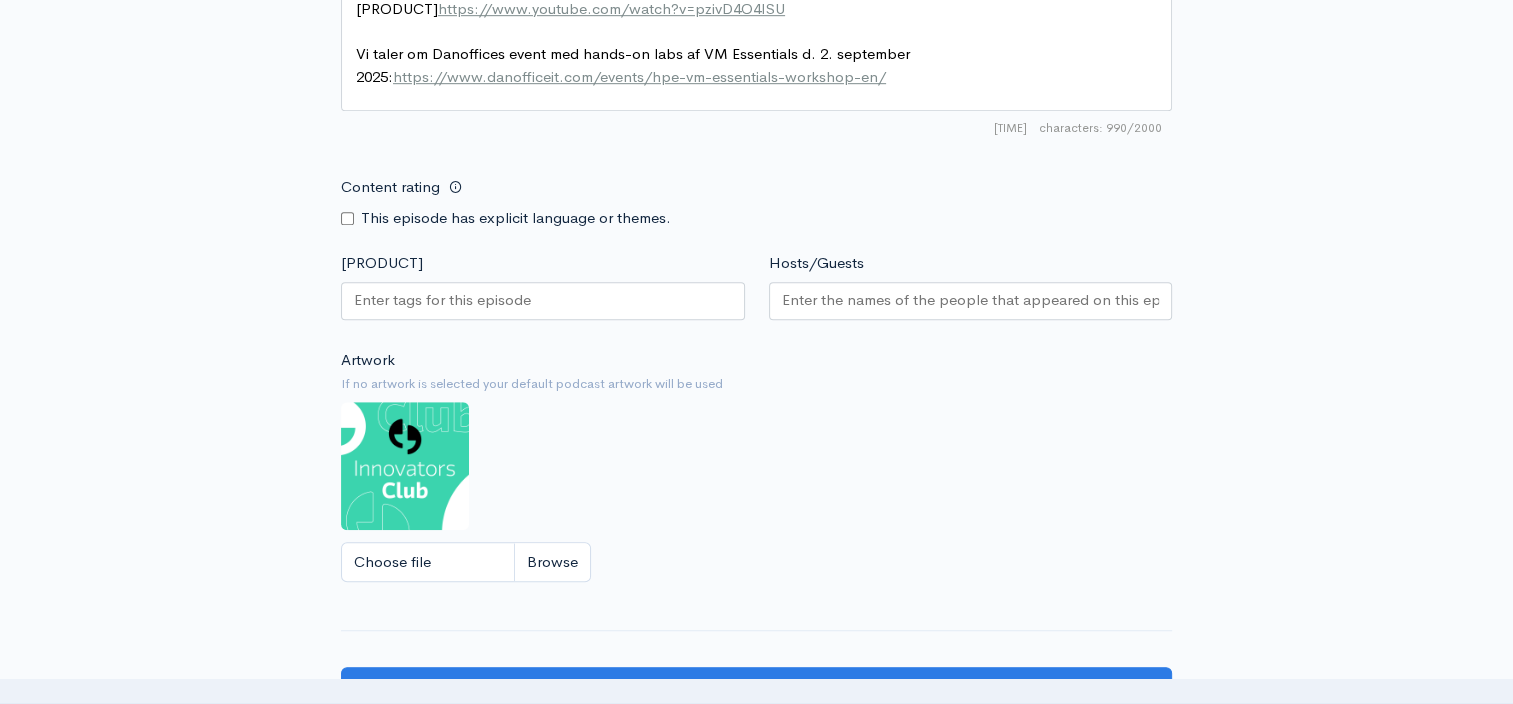 scroll, scrollTop: 1282, scrollLeft: 0, axis: vertical 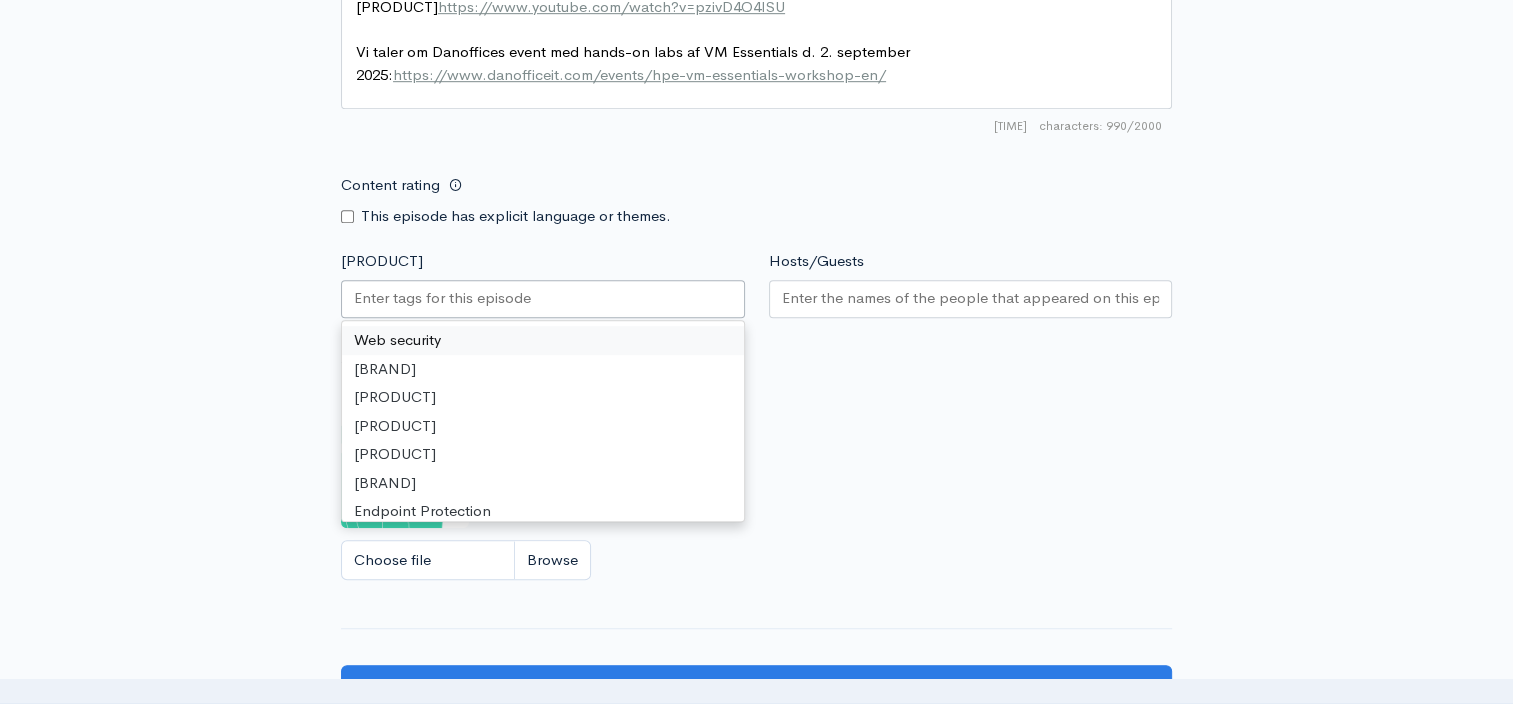 click at bounding box center [543, 299] 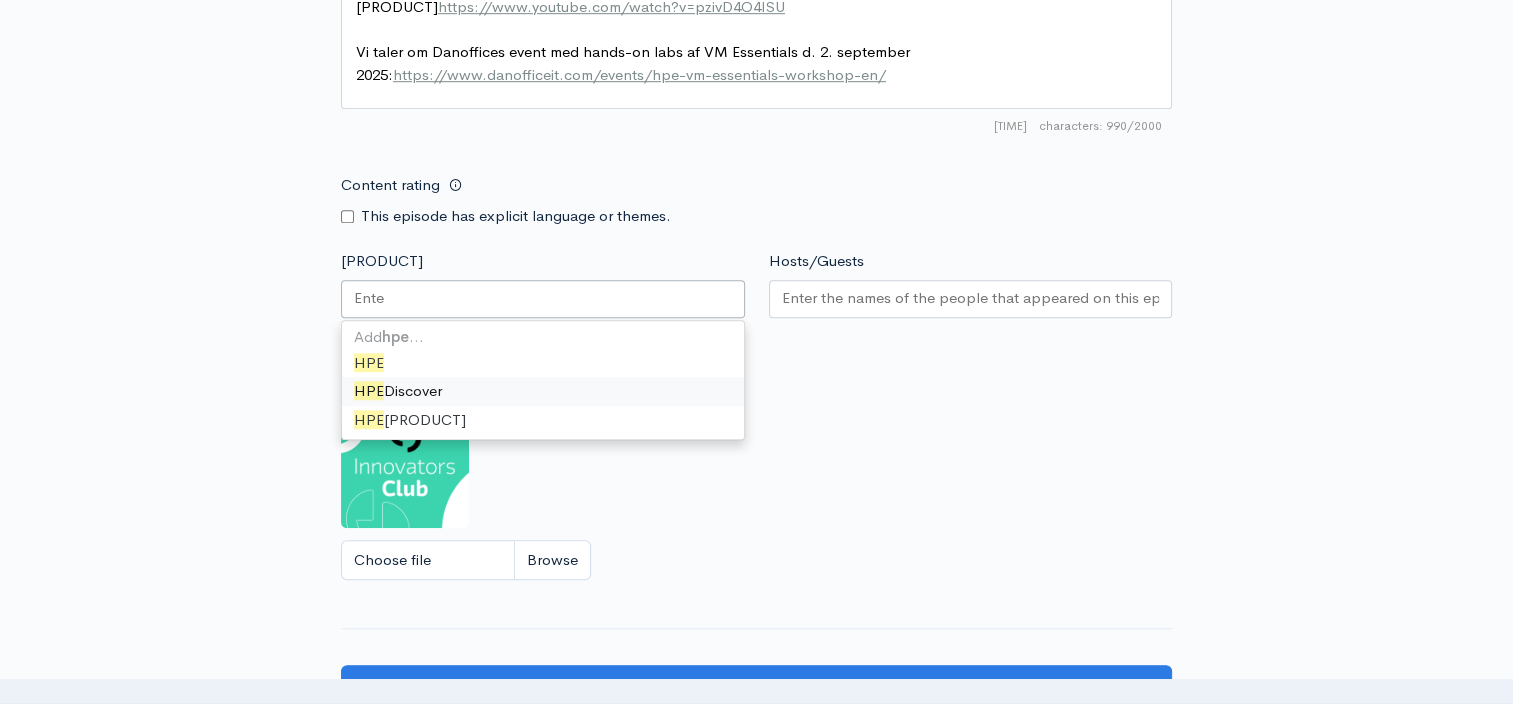 scroll, scrollTop: 185, scrollLeft: 0, axis: vertical 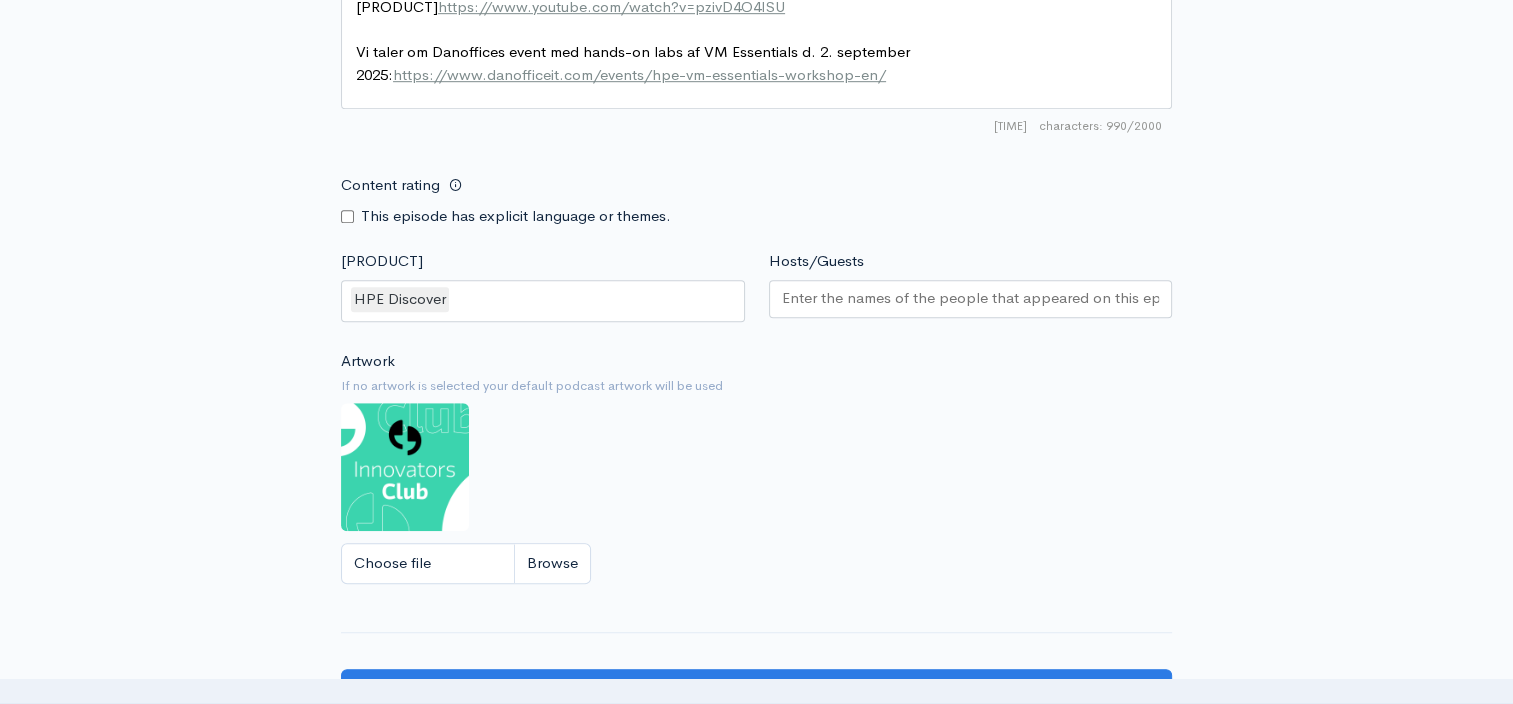 click on "Content rating         This episode has explicit language or themes." at bounding box center [756, 196] 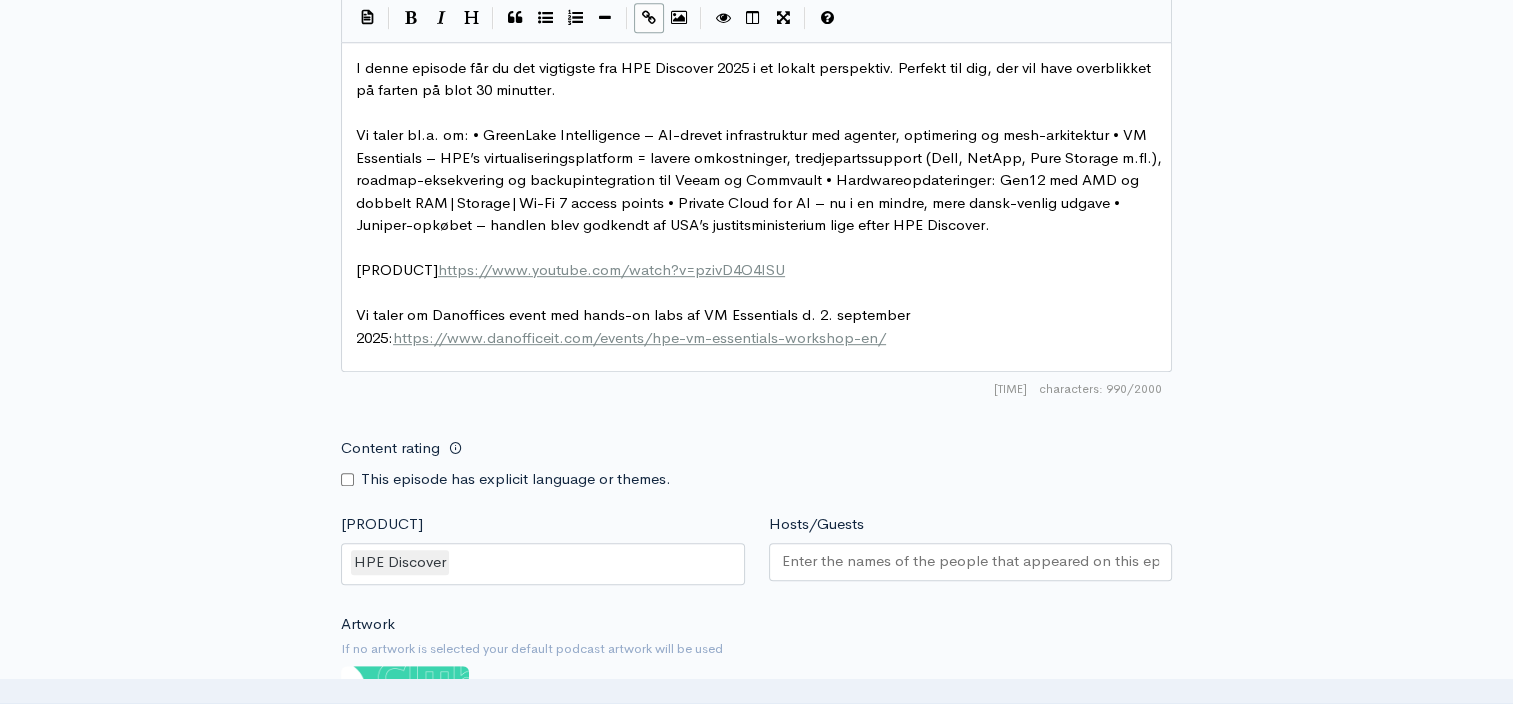 scroll, scrollTop: 1020, scrollLeft: 0, axis: vertical 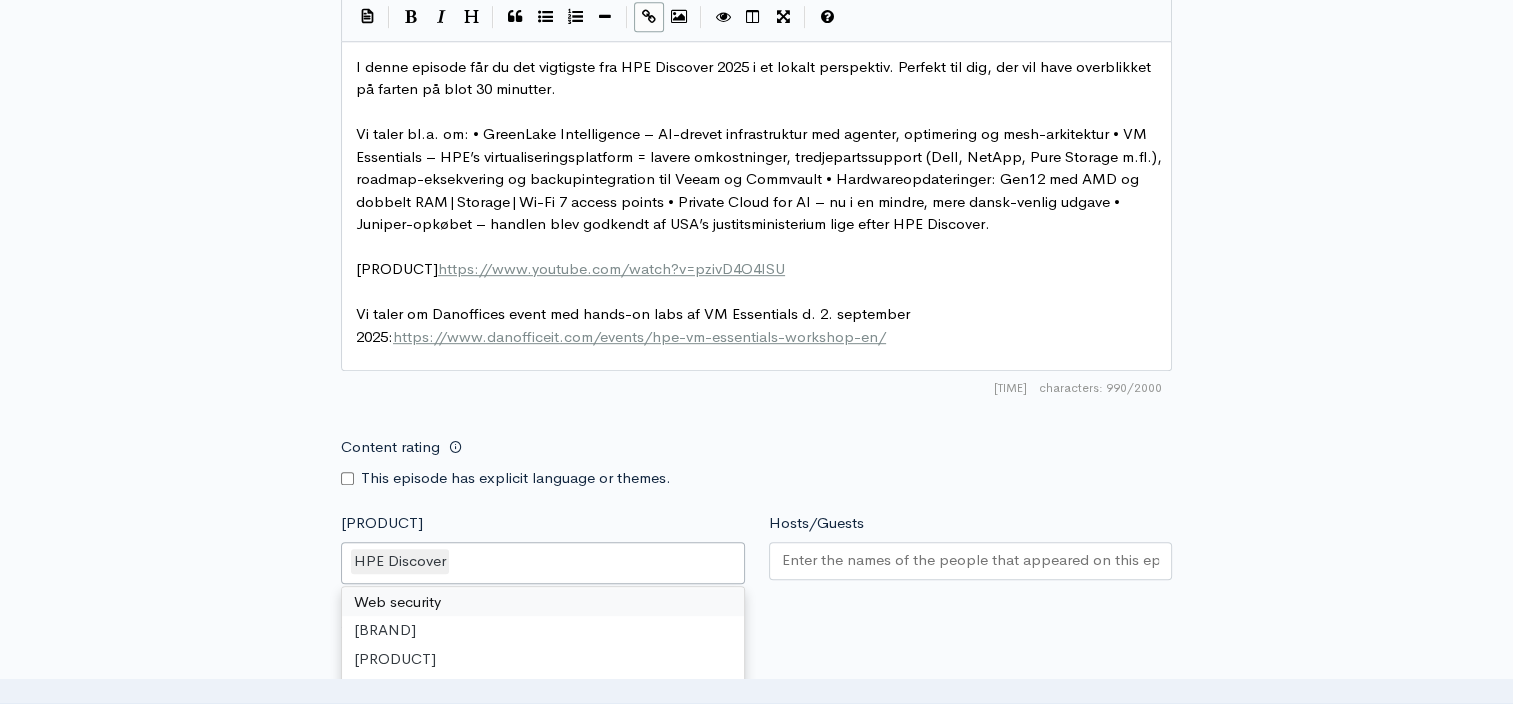 click on "HPE Discover" at bounding box center [543, 563] 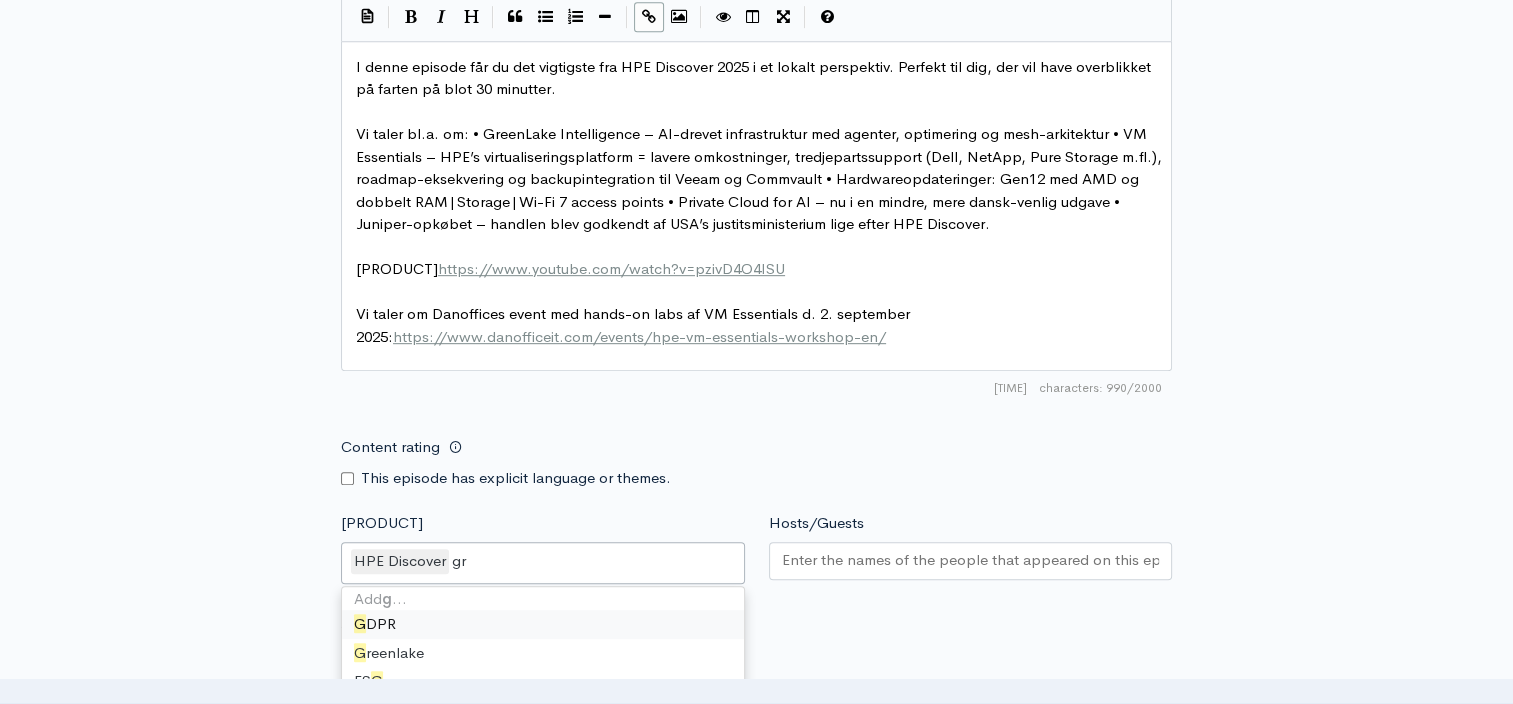 scroll, scrollTop: 0, scrollLeft: 0, axis: both 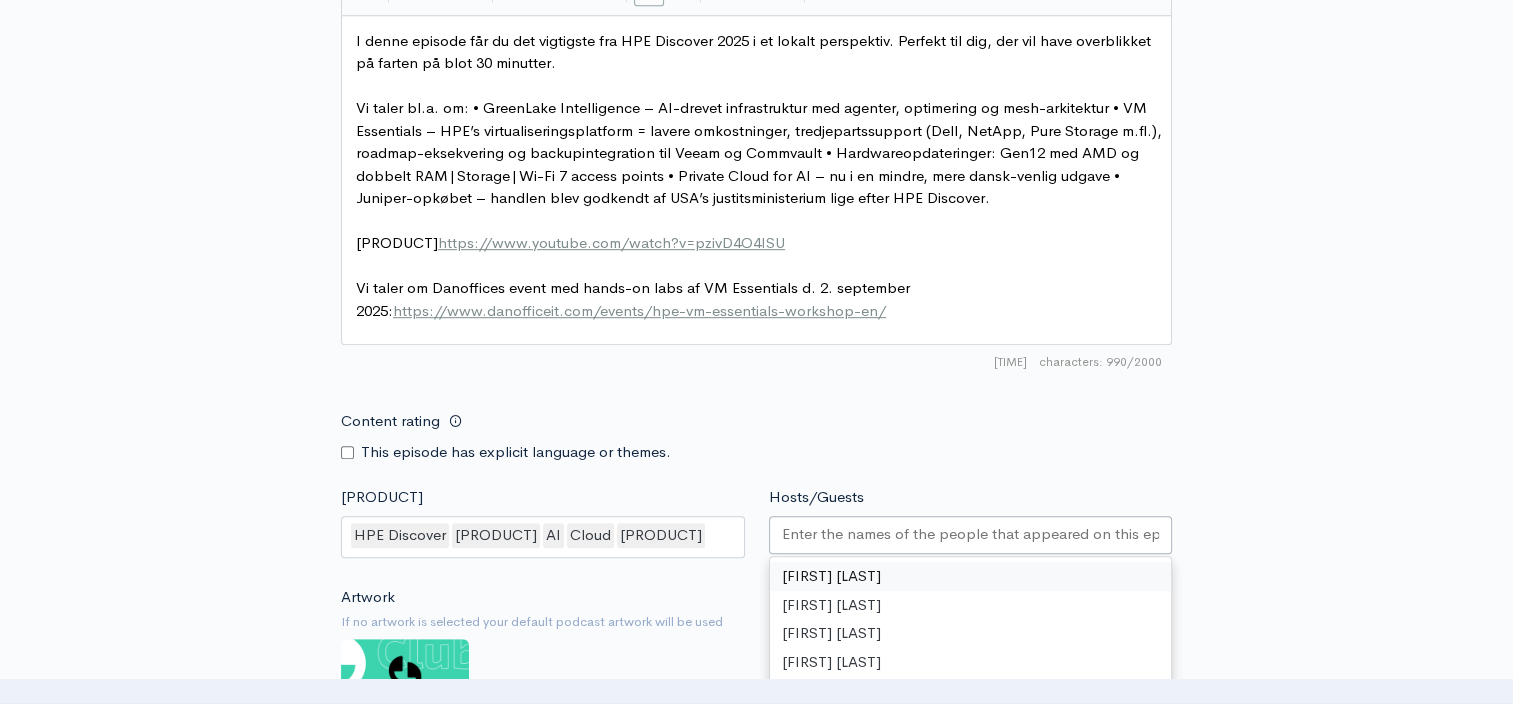 click at bounding box center [971, 535] 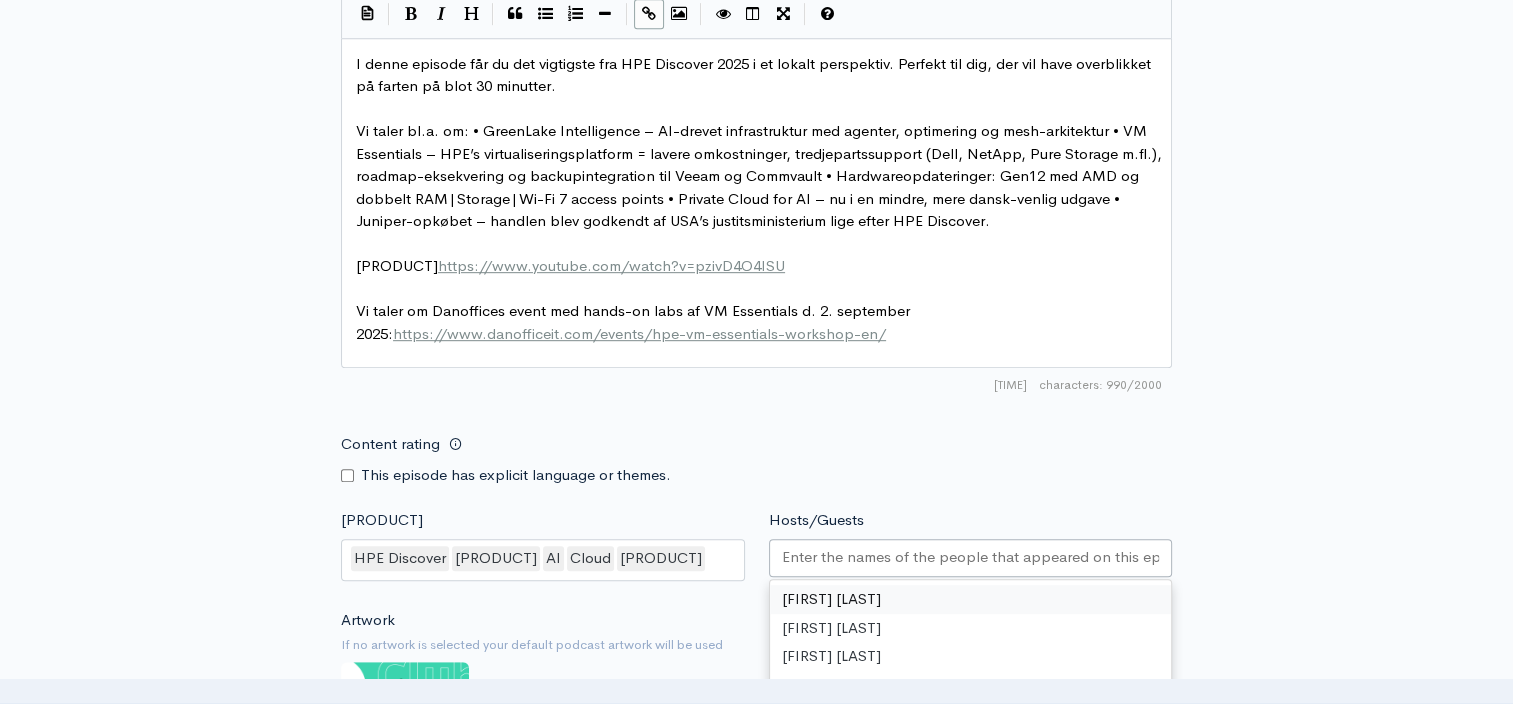 scroll, scrollTop: 1022, scrollLeft: 0, axis: vertical 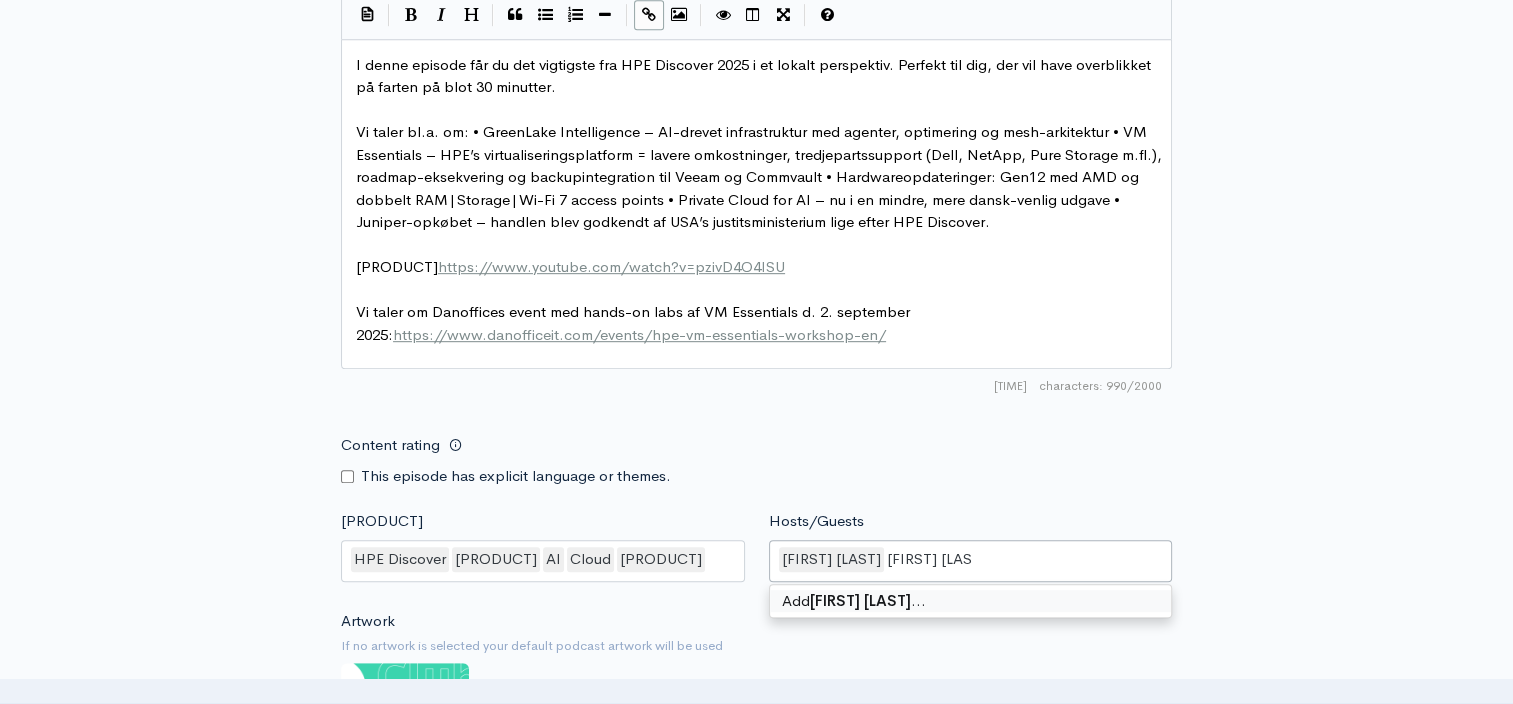 type on "[FIRST] [LAST]" 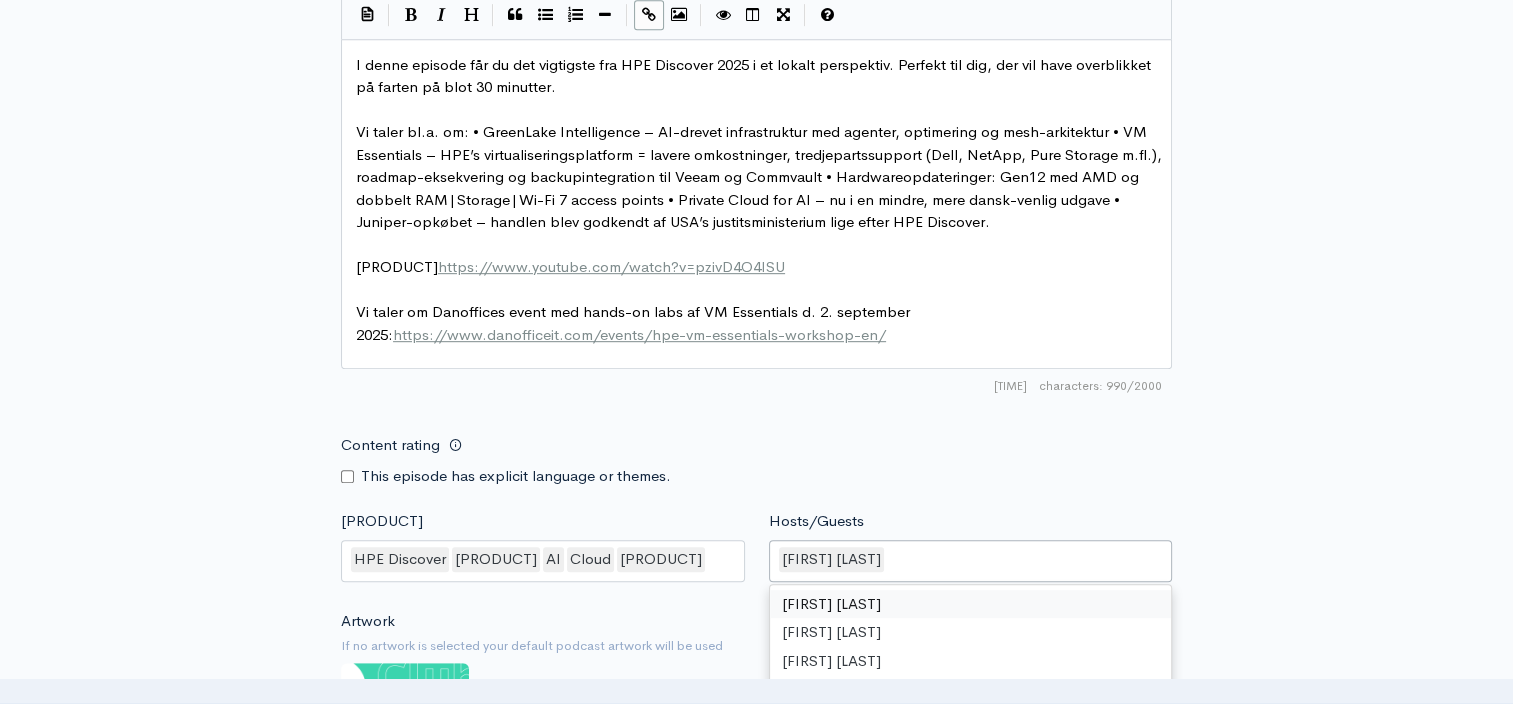 paste 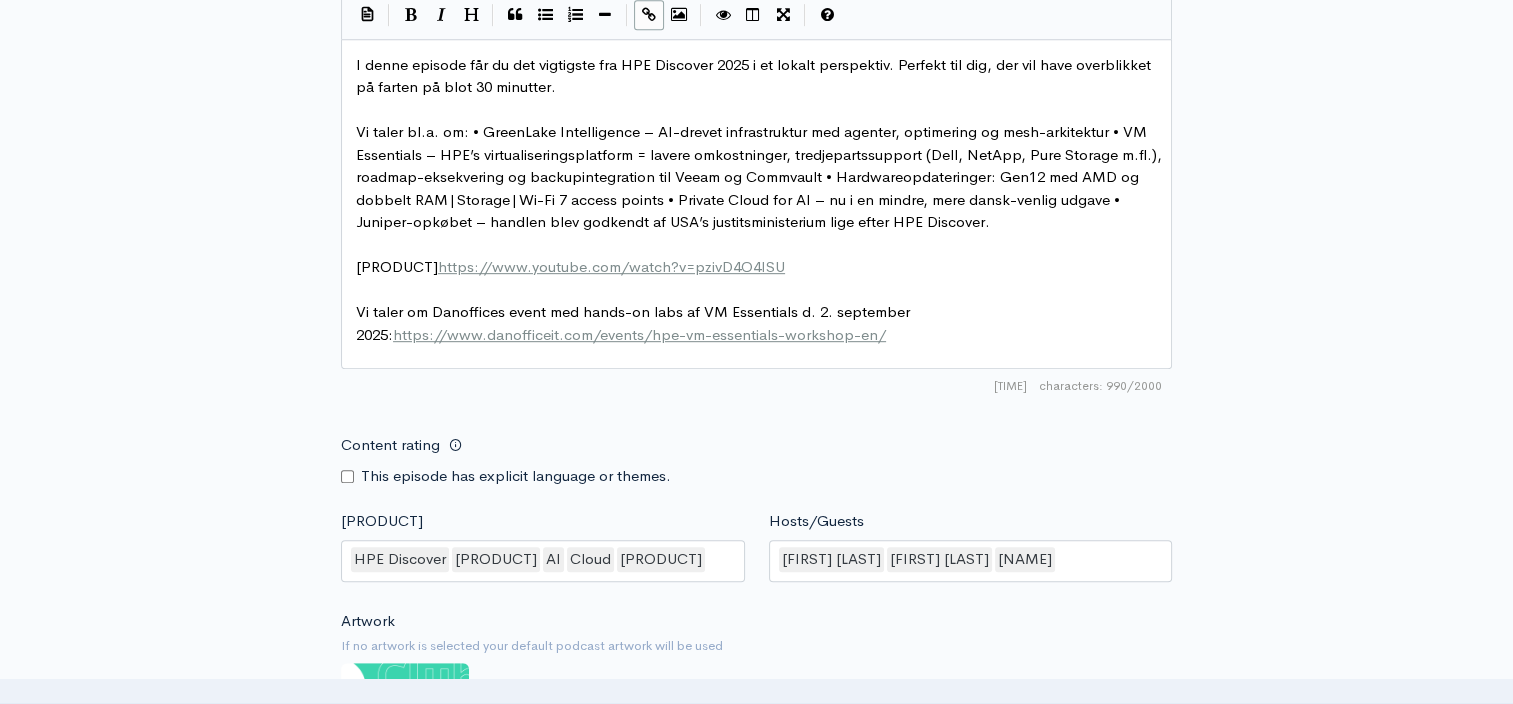 click on "New episode
Create a new episode
Back to episodes
Audio file       Choose file                     0     ZenCast recommends uploading an audio file exported from your editing
software as: MP3, Mono, CBR (Constant Bitrate), 96 kbps, 44.1 kHz and 16 bit   Episode type   Full (Complete content that stands by itself) Trailer (a short, promotional piece of content that represents a preview for a show) Bonus (extra content for a show (for example, behind the scenes information or interviews with the cast) Full (Complete content that stands by itself)     Title   HPE Discover 2025: De vigtigste nyheder på 30 minutter   Your episode title should  not  include your podcast
title, episode number, or season number.   Slug   hpe-discover-2025-de-vigtigste-nyheder-pa-30-minutter   The slug will be used in the URL for the episode.     Subtitle       Publication date and time       July, 03 2025 05:30         |" at bounding box center [757, 44] 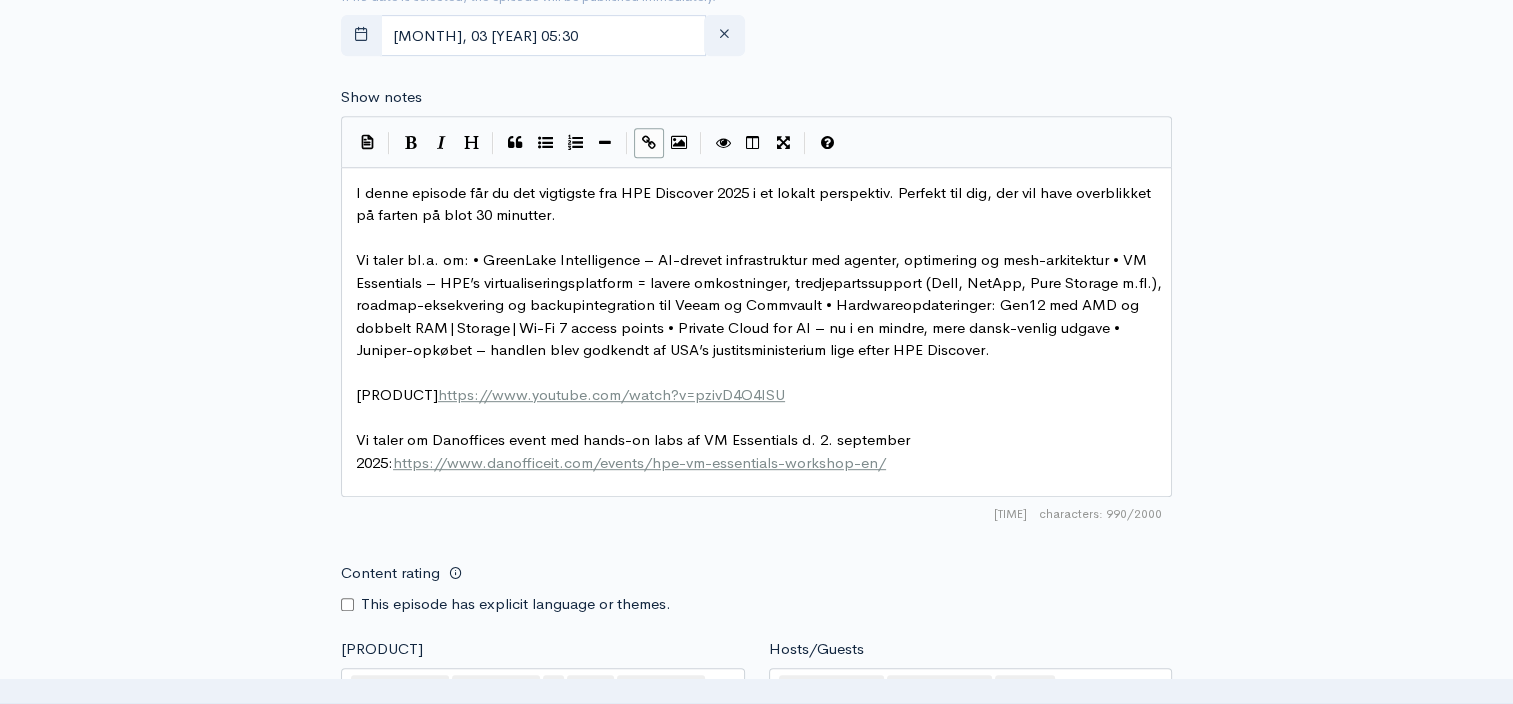 scroll, scrollTop: 892, scrollLeft: 0, axis: vertical 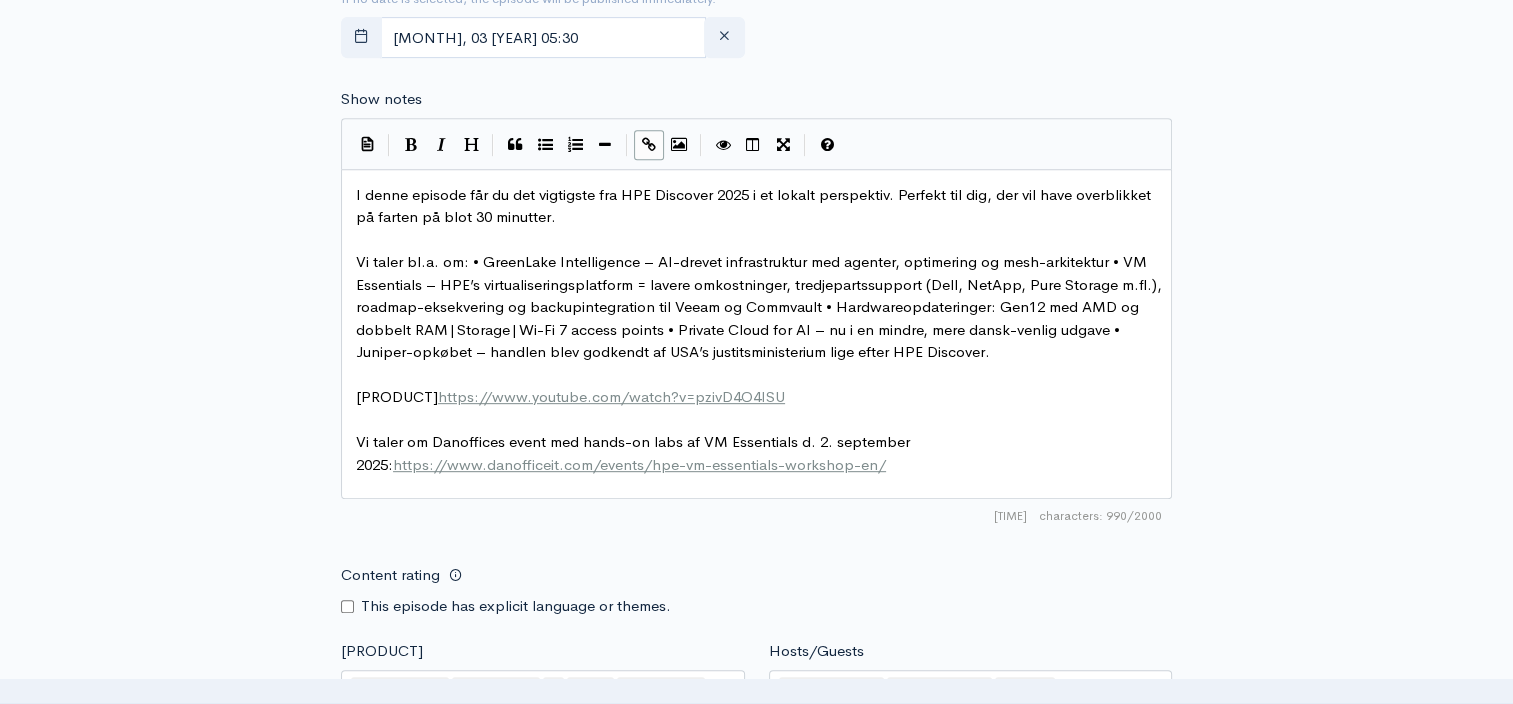 click on "Vi taler bl.a. om: • GreenLake Intelligence – AI-drevet infrastruktur med agenter, optimering og mesh-arkitektur • VM Essentials – HPE’s virtualiseringsplatform = lavere omkostninger, tredjepartssupport (Dell, NetApp, Pure Storage m.fl.), roadmap-eksekvering og backupintegration til Veeam og Commvault • Hardwareopdateringer: Gen12 med AMD og dobbelt RAM | Storage | Wi-Fi 7 access points • Private Cloud for AI – nu i en mindre, mere dansk-venlig udgave • Juniper-opkøbet – handlen blev godkendt af USA’s justitsministerium lige efter HPE Discover." at bounding box center (755, 206) 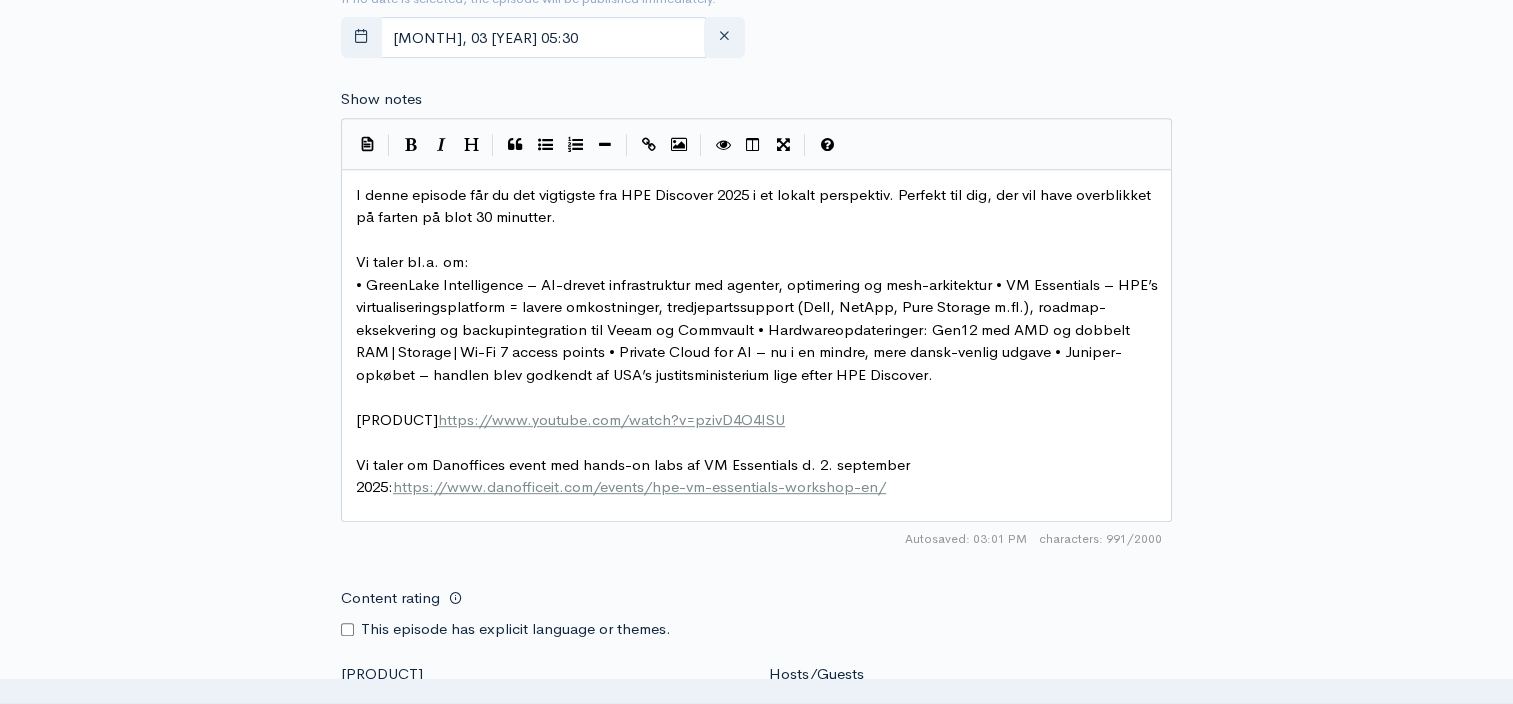 click on "• GreenLake Intelligence – AI-drevet infrastruktur med agenter, optimering og mesh-arkitektur • VM Essentials – HPE’s virtualiseringsplatform = lavere omkostninger, tredjepartssupport (Dell, NetApp, Pure Storage m.fl.), roadmap-eksekvering og backupintegration til Veeam og Commvault • Hardwareopdateringer: Gen12 med AMD og dobbelt RAM | Storage | Wi-Fi 7 access points • Private Cloud for AI – nu i en mindre, mere dansk-venlig udgave • Juniper-opkøbet – handlen blev godkendt af USA’s justitsministerium lige efter HPE Discover." at bounding box center (755, 206) 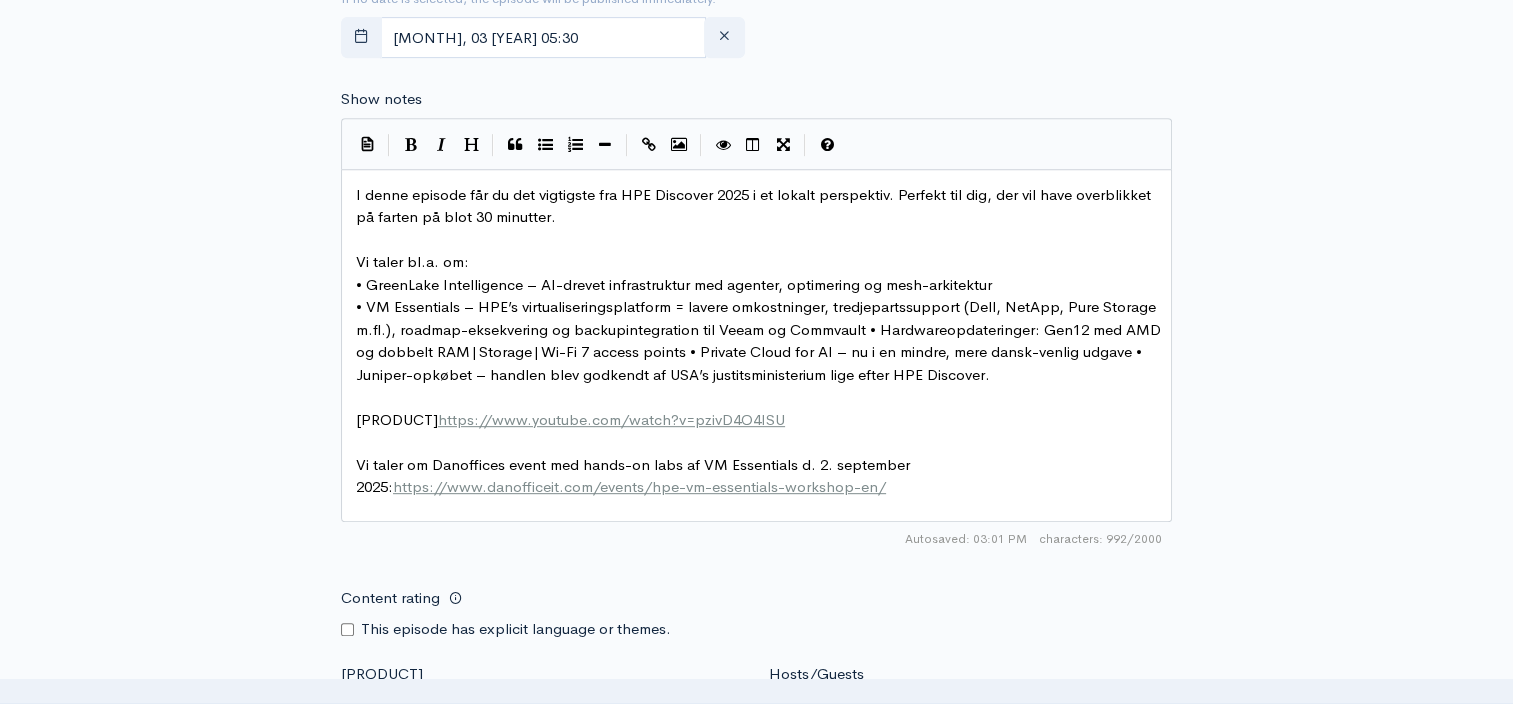 click on "• VM Essentials – HPE’s virtualiseringsplatform = lavere omkostninger, tredjepartssupport (Dell, NetApp, Pure Storage m.fl.), roadmap-eksekvering og backupintegration til Veeam og Commvault • Hardwareopdateringer: Gen12 med AMD og dobbelt RAM | Storage | Wi-Fi 7 access points • Private Cloud for AI – nu i en mindre, mere dansk-venlig udgave • Juniper-opkøbet – handlen blev godkendt af USA’s justitsministerium lige efter HPE Discover." at bounding box center [755, 206] 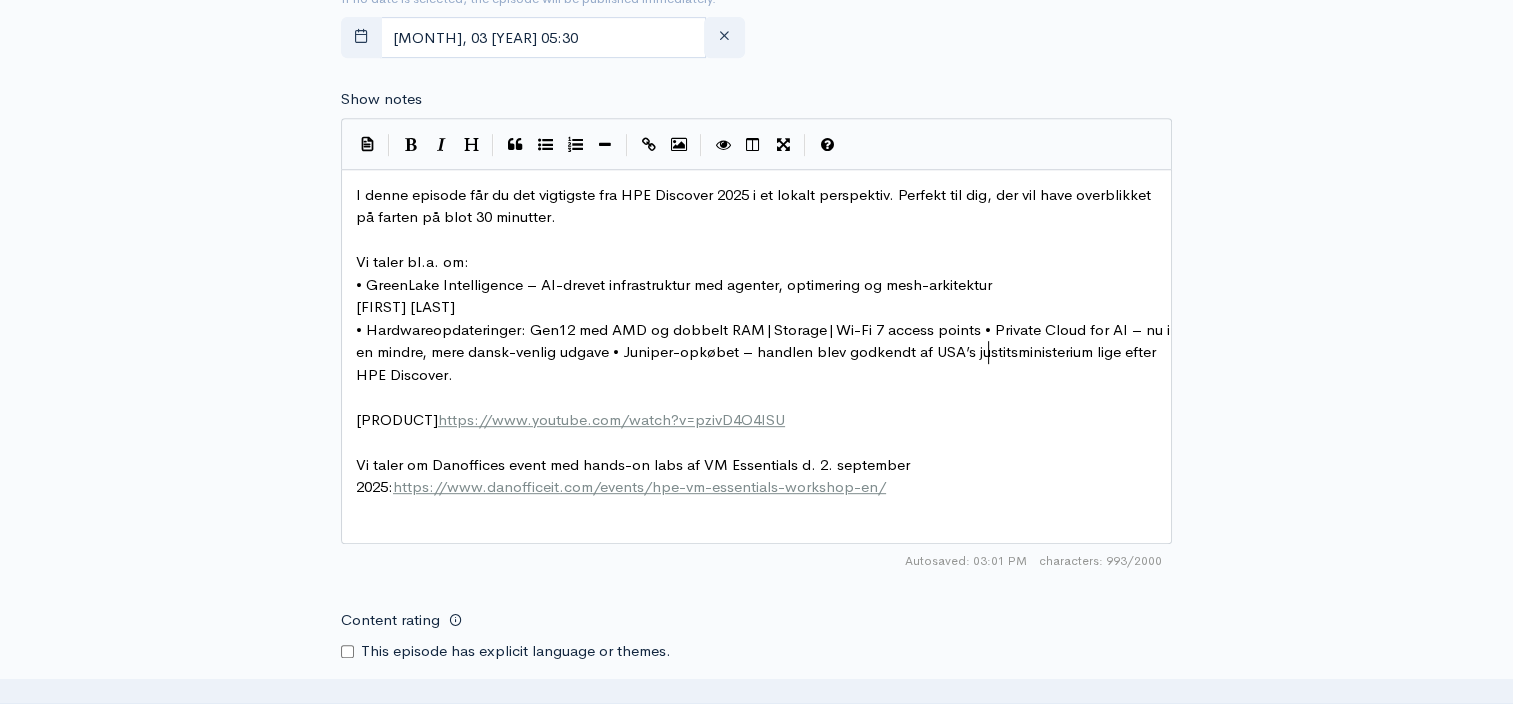 click on "• Hardwareopdateringer: Gen12 med AMD og dobbelt RAM | Storage | Wi-Fi 7 access points • Private Cloud for AI – nu i en mindre, mere dansk-venlig udgave • Juniper-opkøbet – handlen blev godkendt af USA’s justitsministerium lige efter HPE Discover." at bounding box center (755, 206) 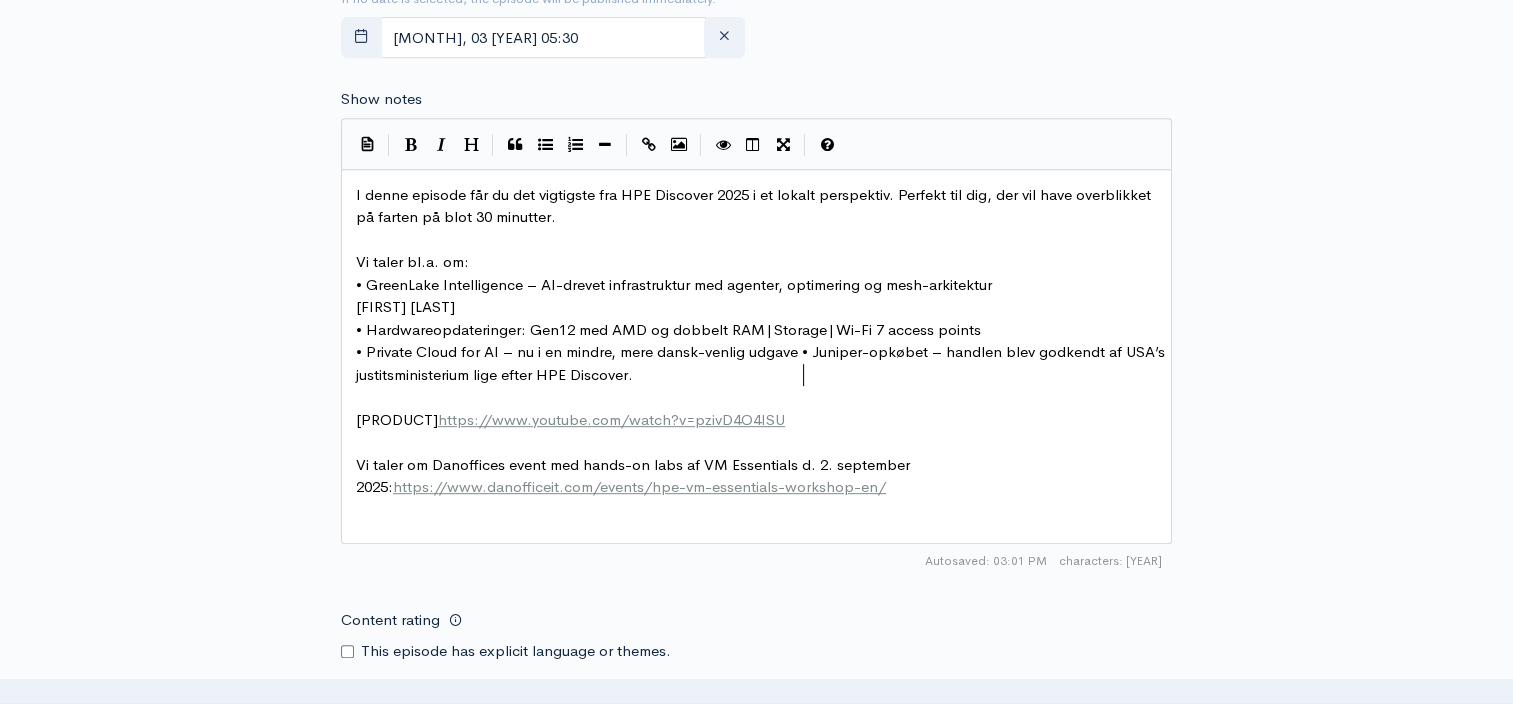 click on "• Private Cloud for AI – nu i en mindre, mere dansk-venlig udgave • Juniper-opkøbet – handlen blev godkendt af USA’s justitsministerium lige efter HPE Discover." at bounding box center (755, 206) 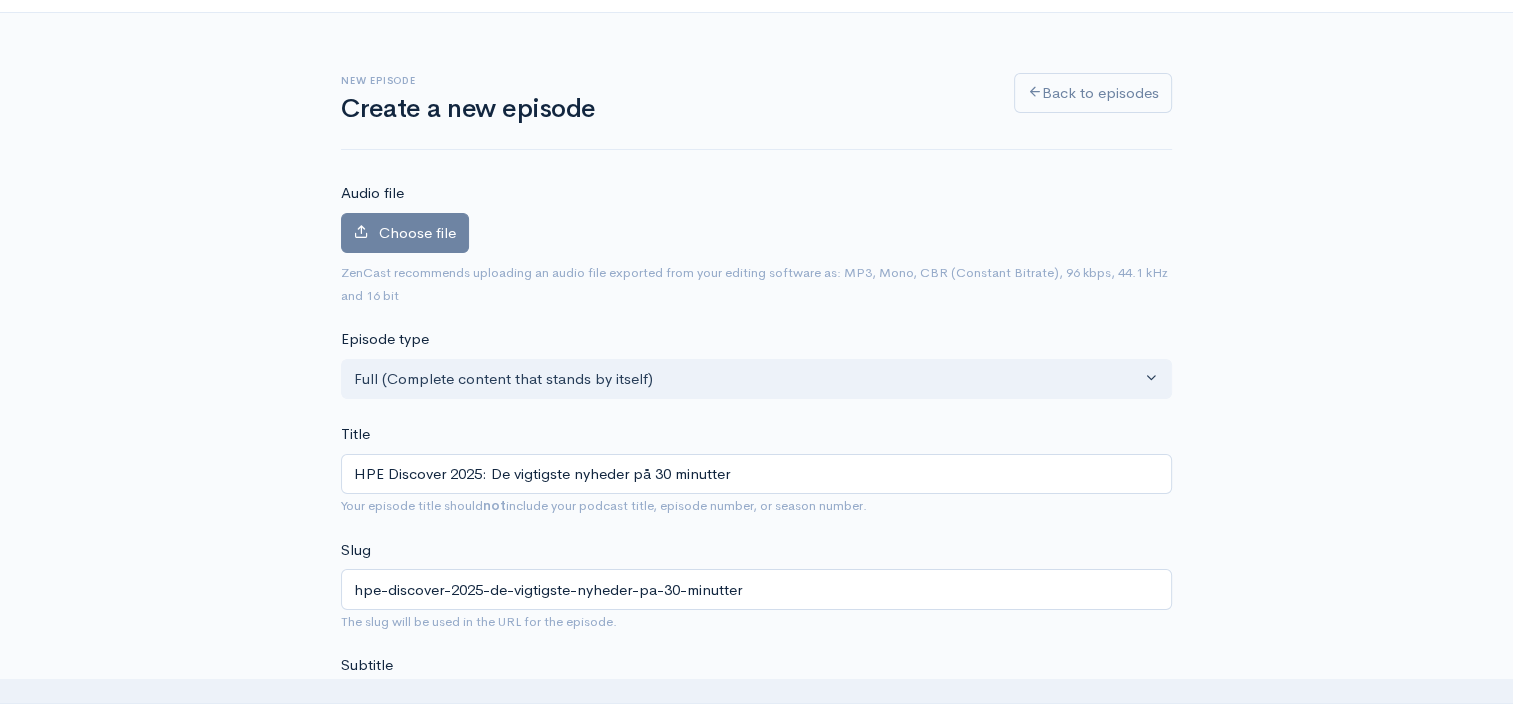 scroll, scrollTop: 0, scrollLeft: 0, axis: both 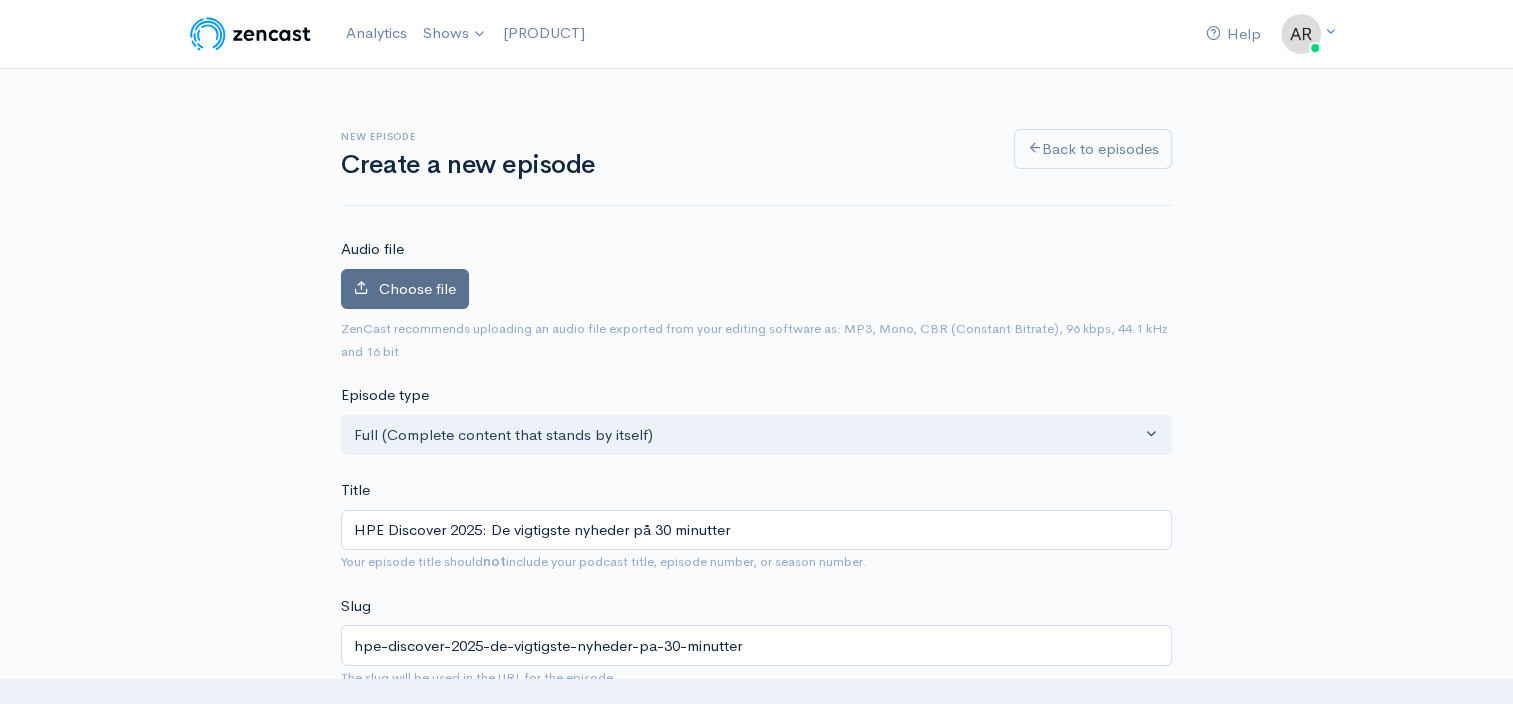 click on "Choose file" at bounding box center [417, 288] 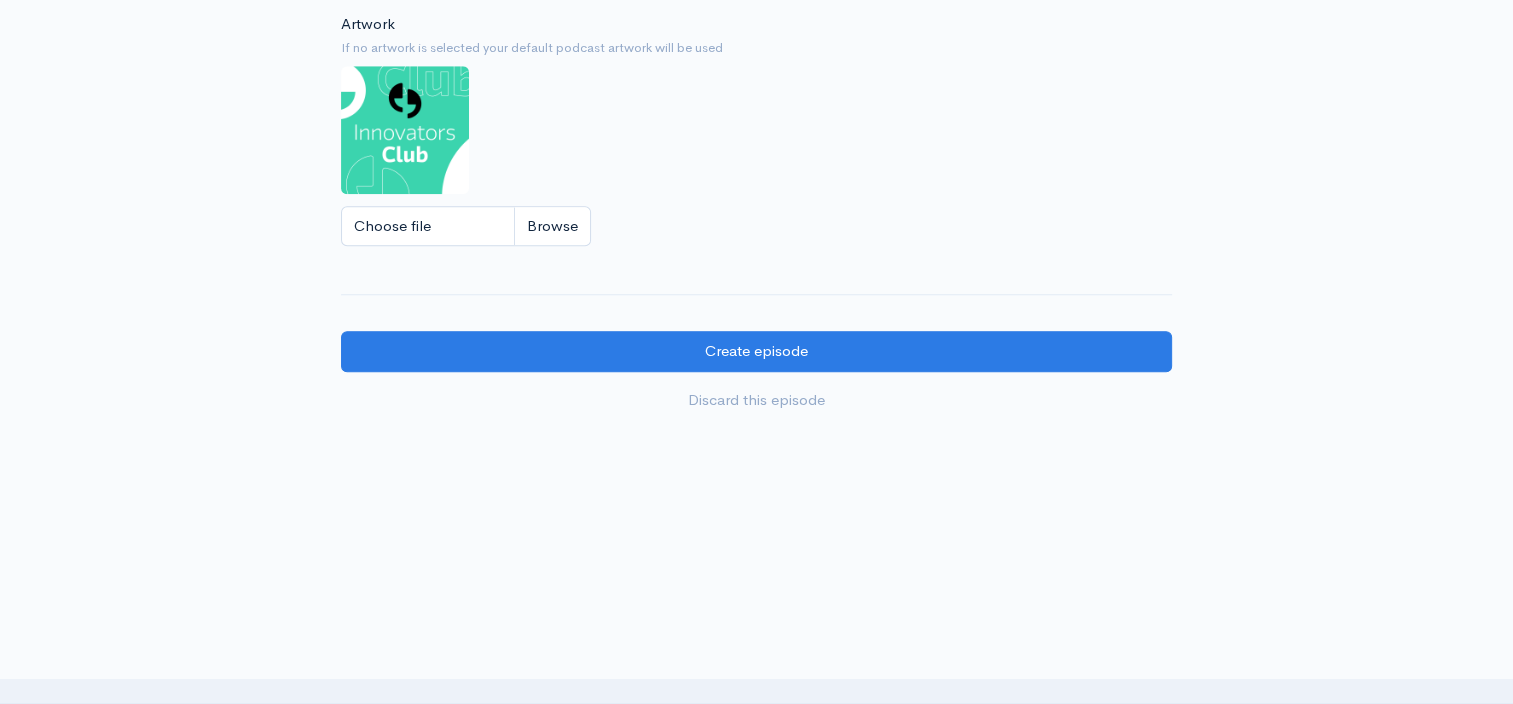 scroll, scrollTop: 1788, scrollLeft: 0, axis: vertical 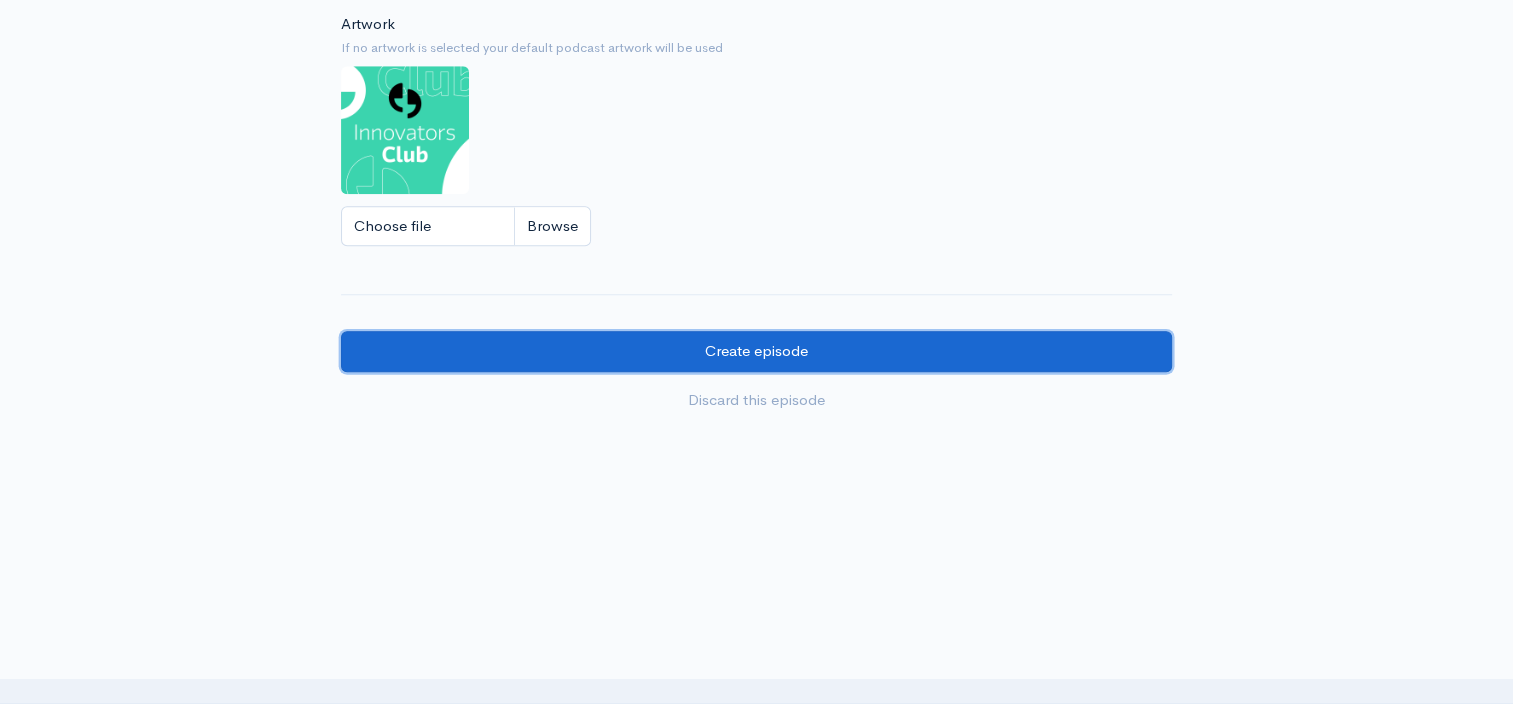 click on "Create episode" at bounding box center (756, 351) 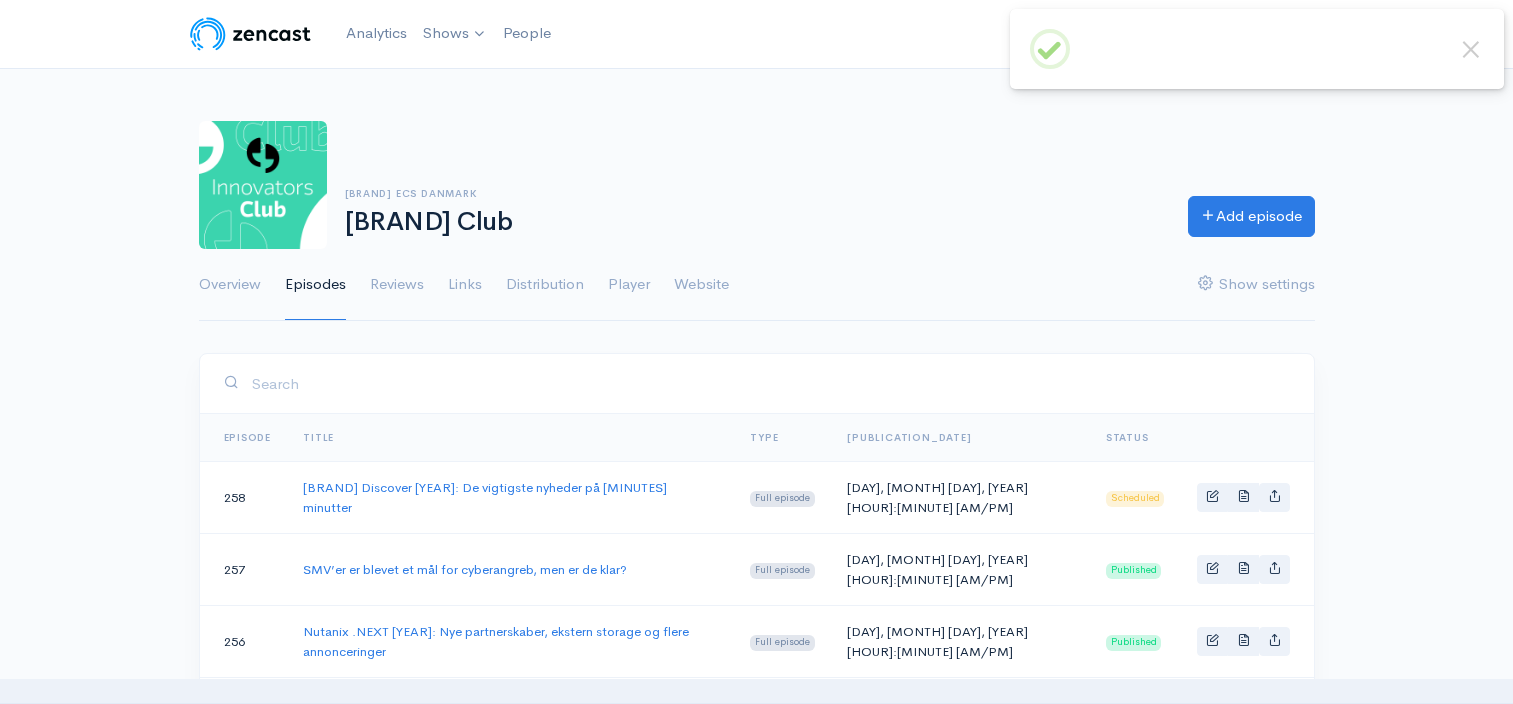 scroll, scrollTop: 0, scrollLeft: 0, axis: both 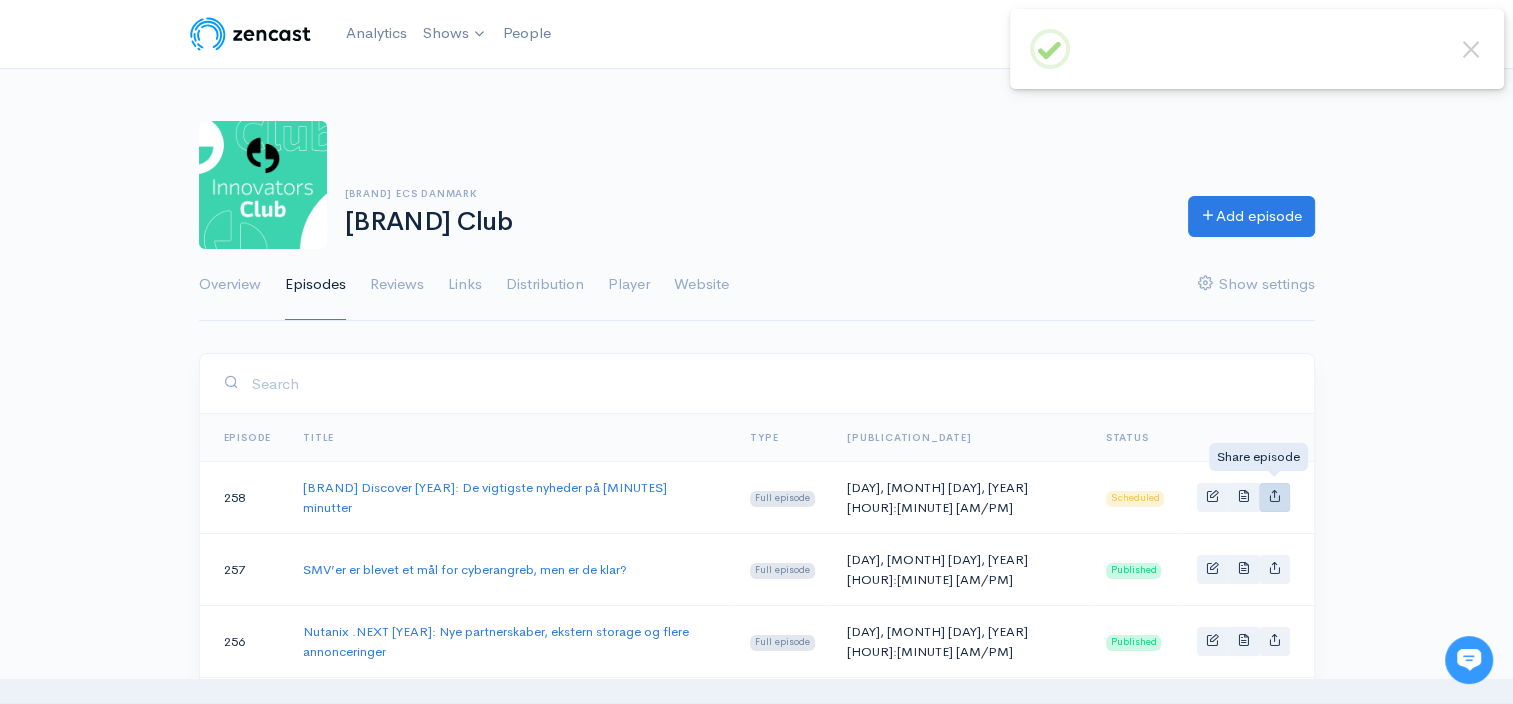 click at bounding box center (1274, 495) 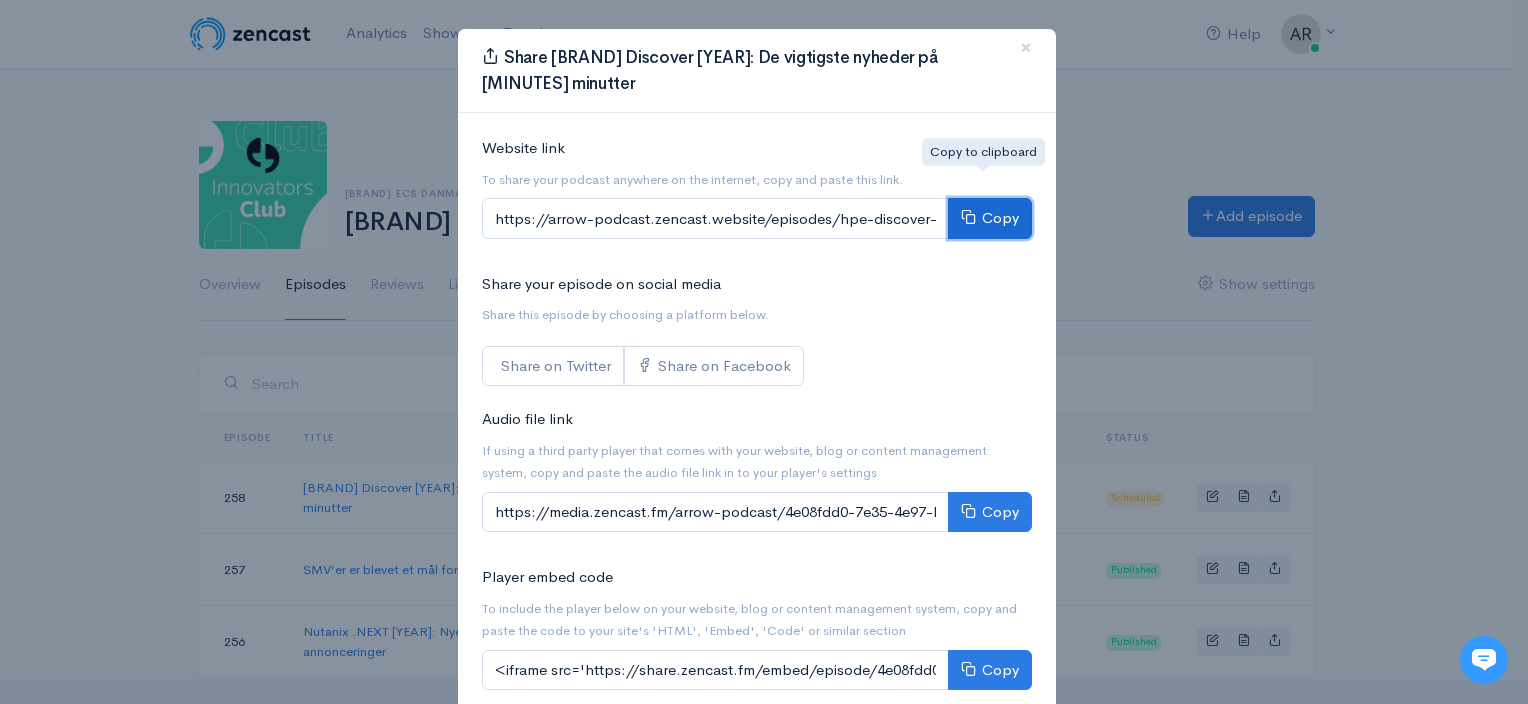 click on "Copy" at bounding box center [990, 218] 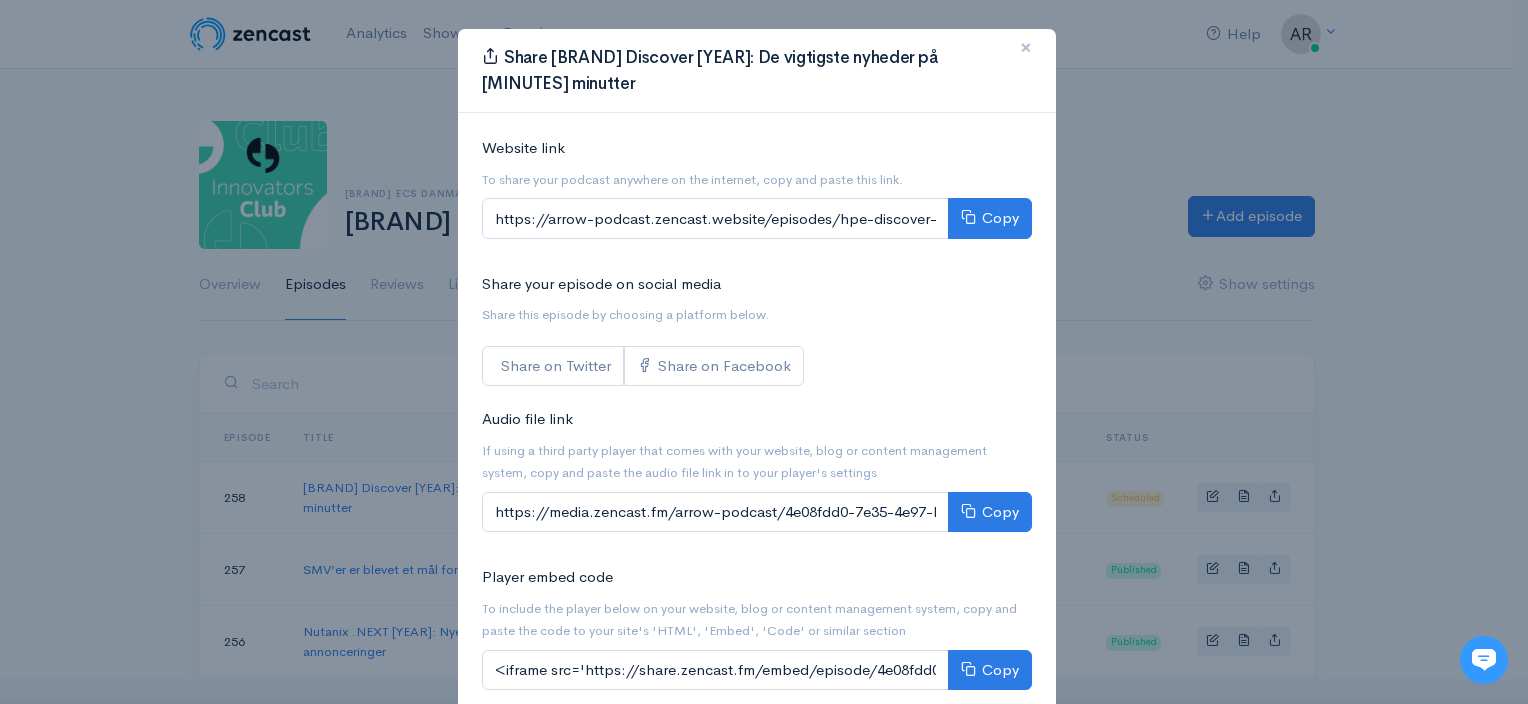click on "×" at bounding box center [1026, 47] 